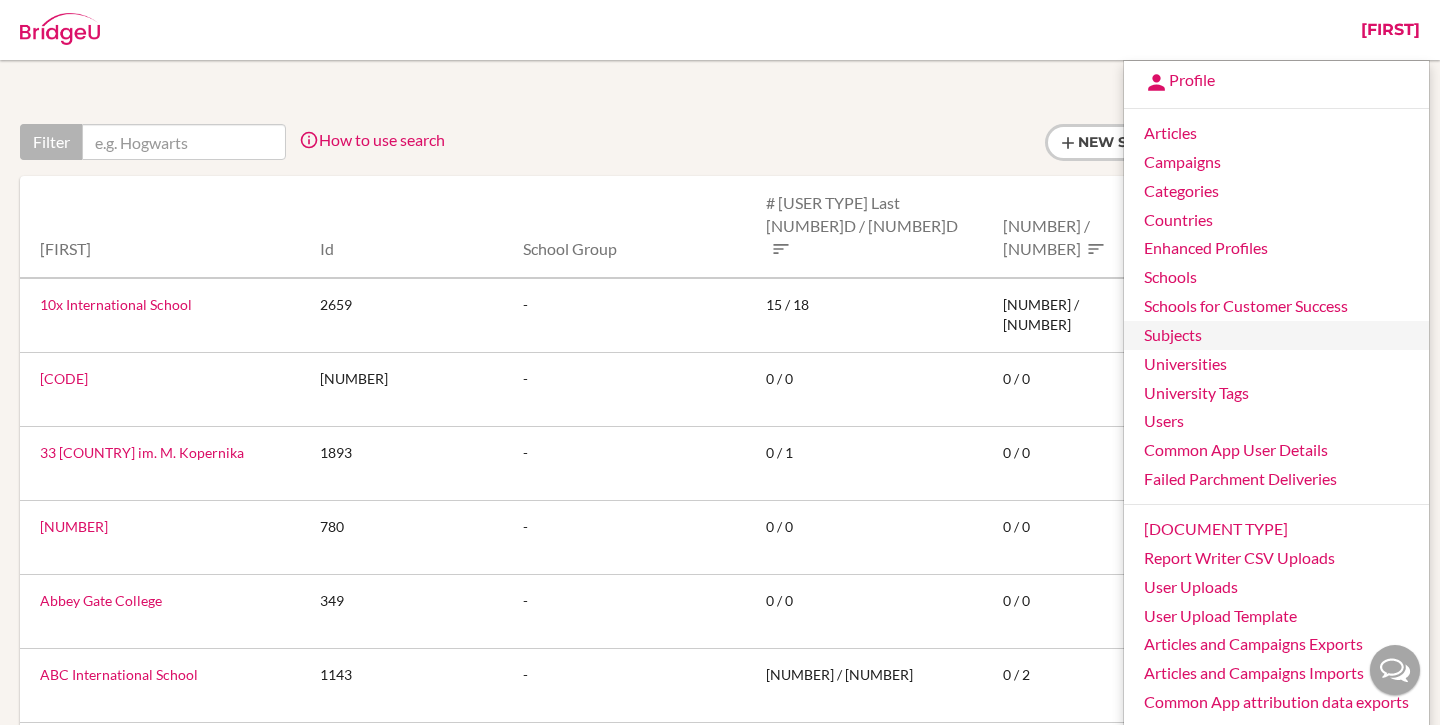 scroll, scrollTop: 0, scrollLeft: 0, axis: both 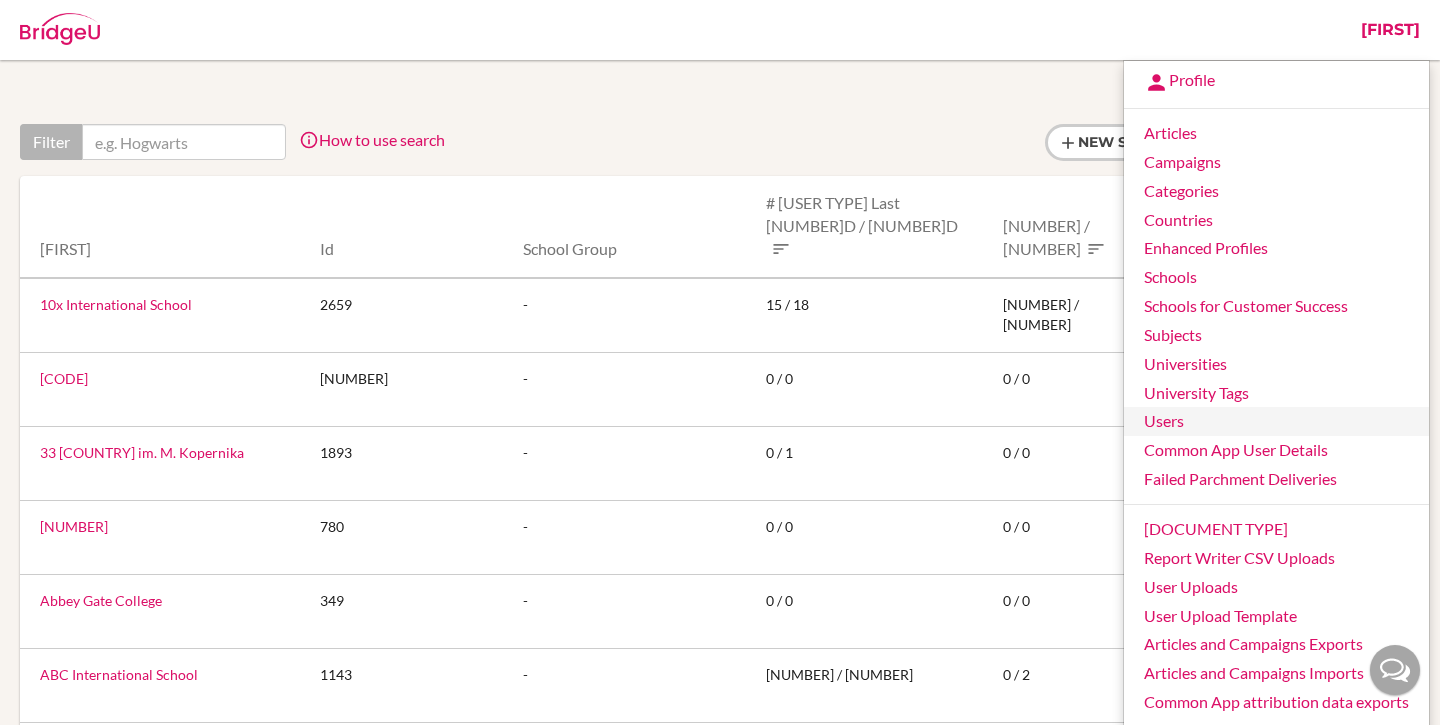 click on "Users" at bounding box center (1276, 421) 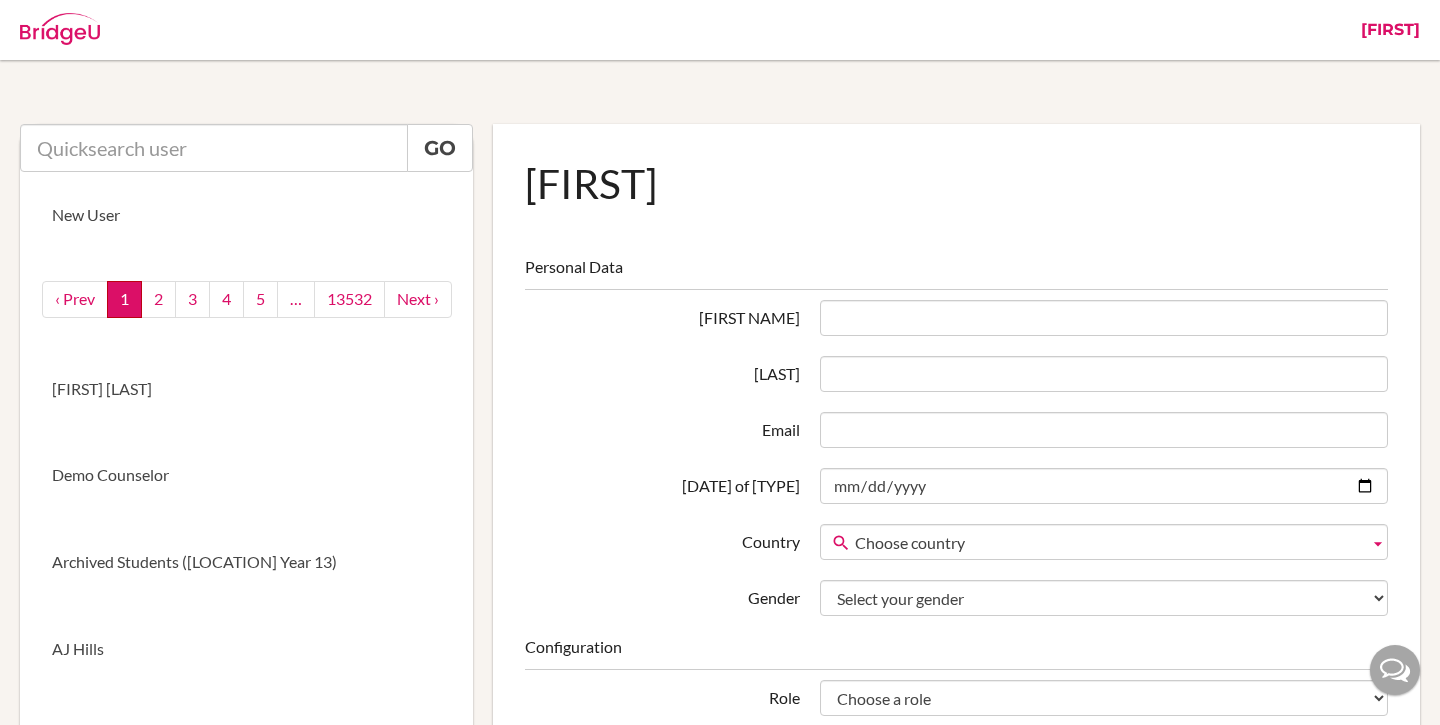 scroll, scrollTop: 0, scrollLeft: 0, axis: both 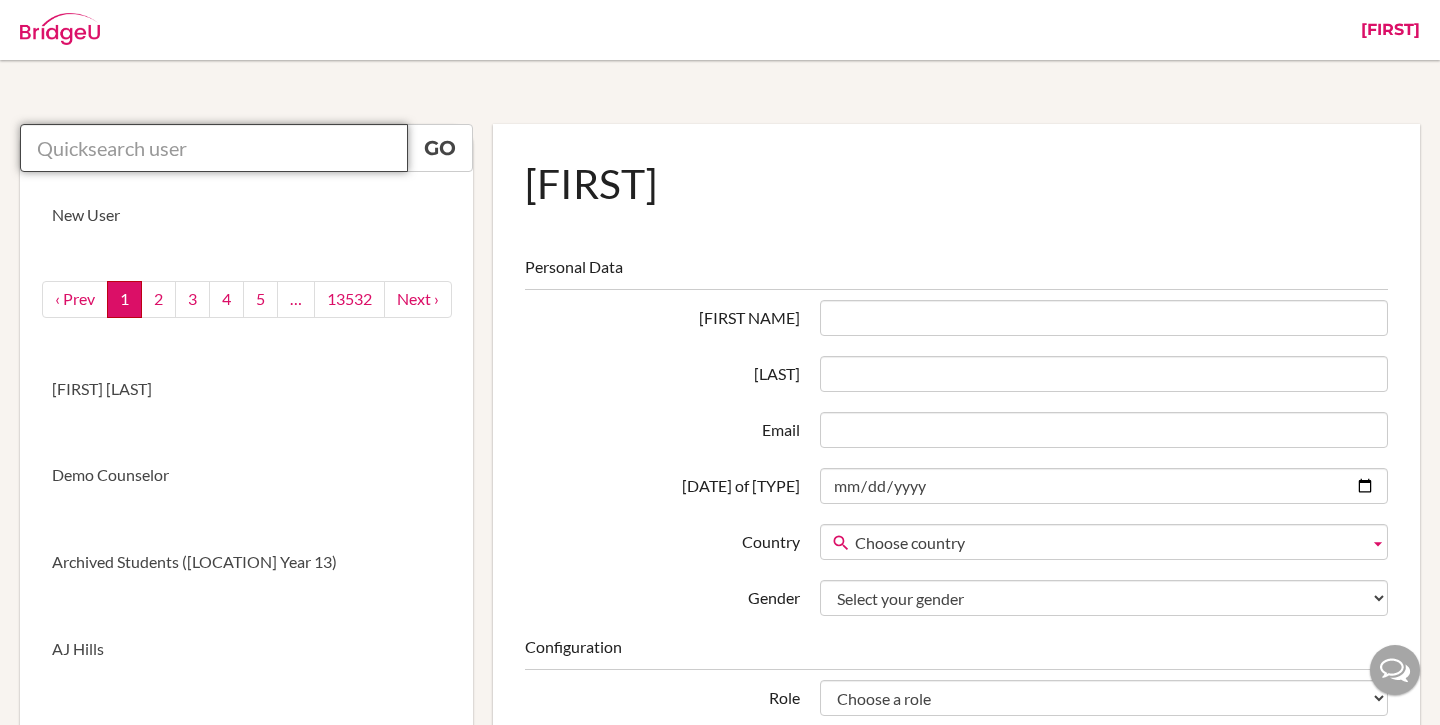 click at bounding box center (214, 148) 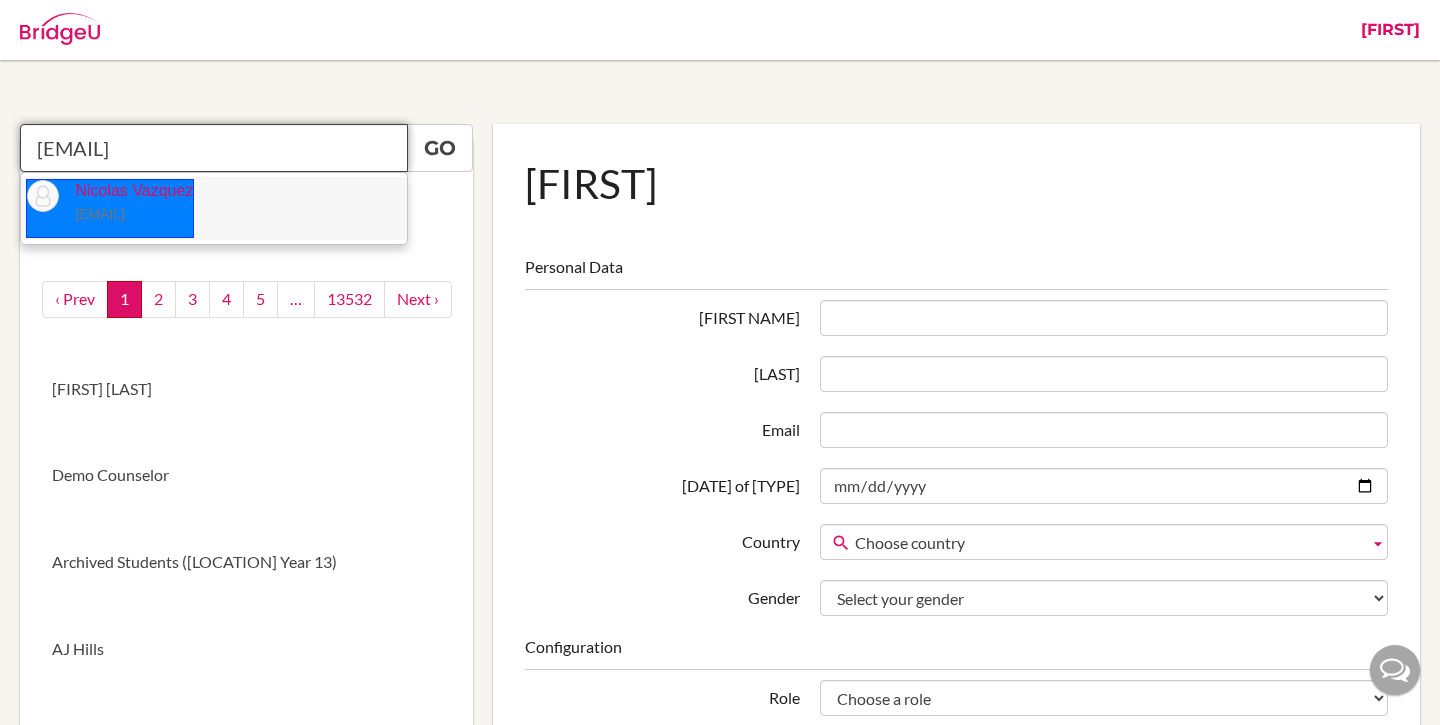 click on "[NAME]
[EMAIL]" at bounding box center [126, 203] 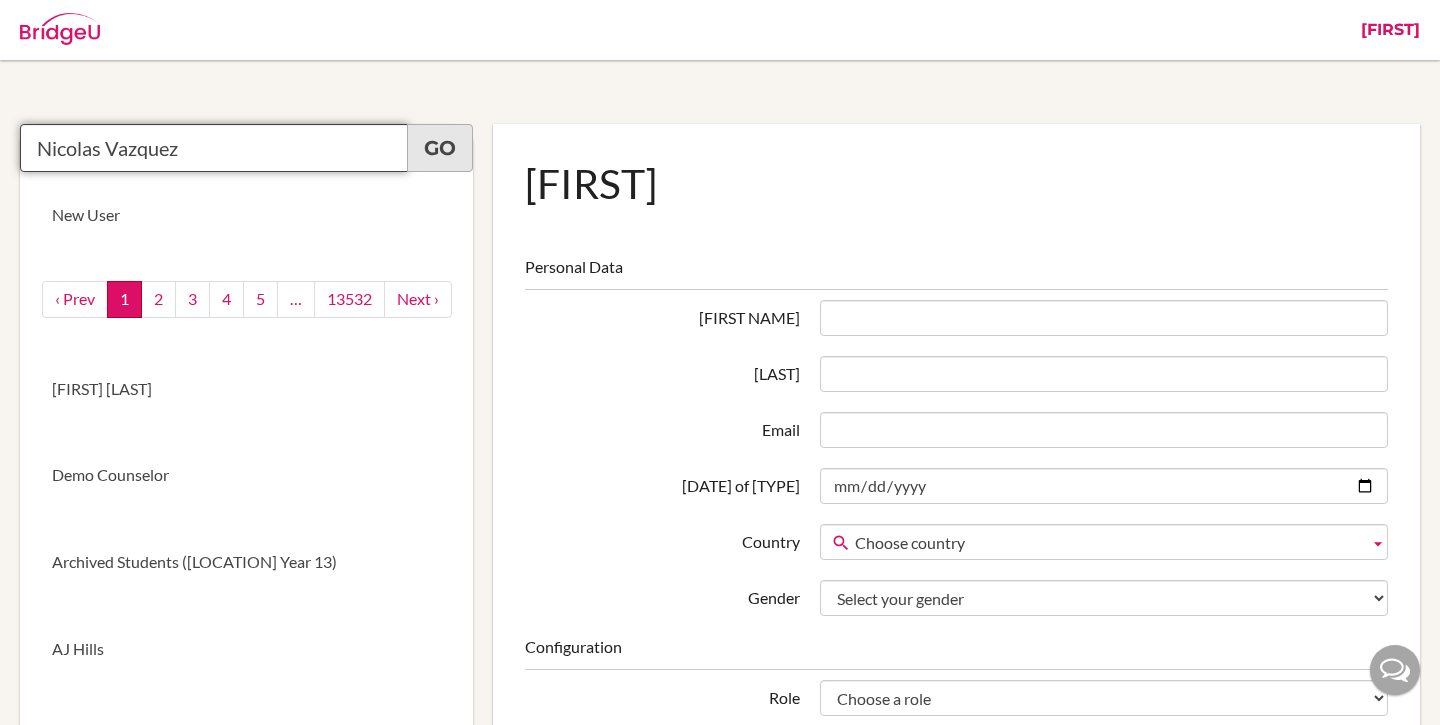 type on "Nicolas Vazquez" 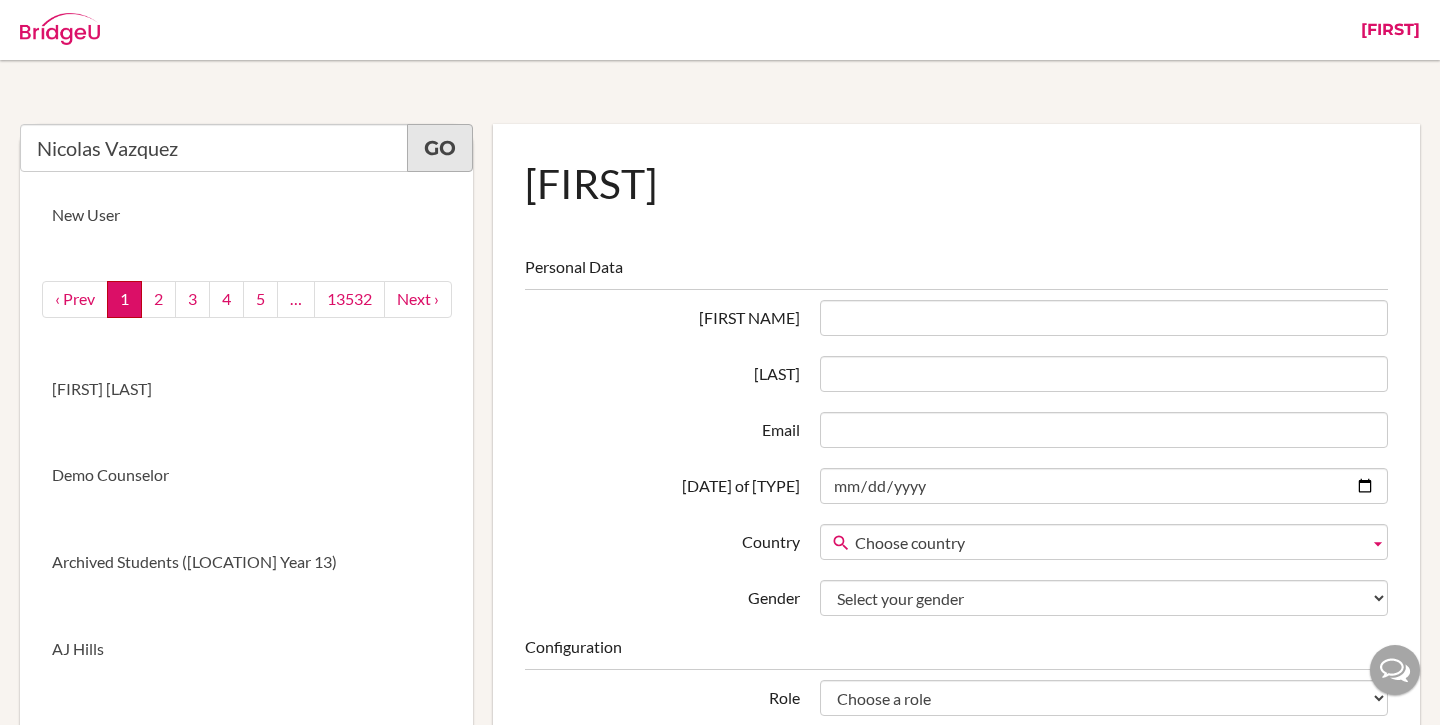 click on "[GO]" at bounding box center [440, 148] 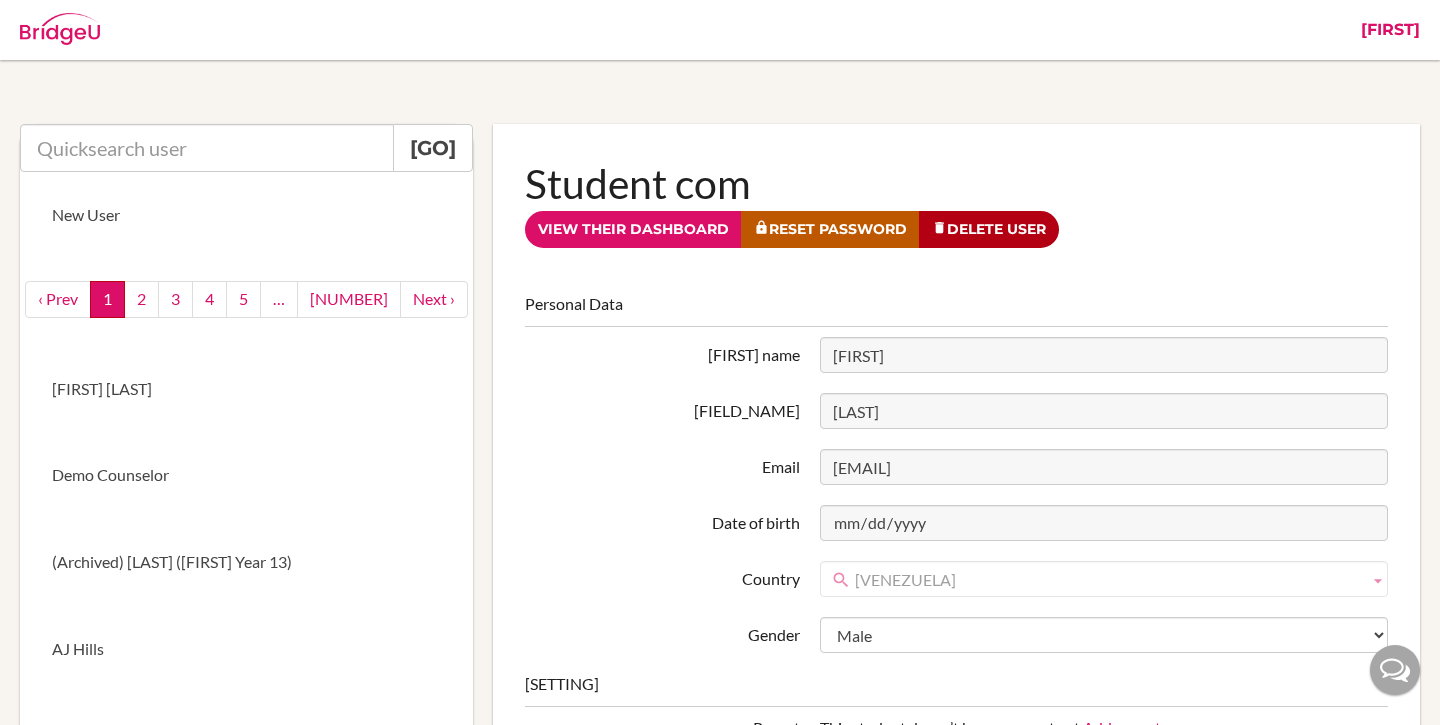 scroll, scrollTop: 0, scrollLeft: 0, axis: both 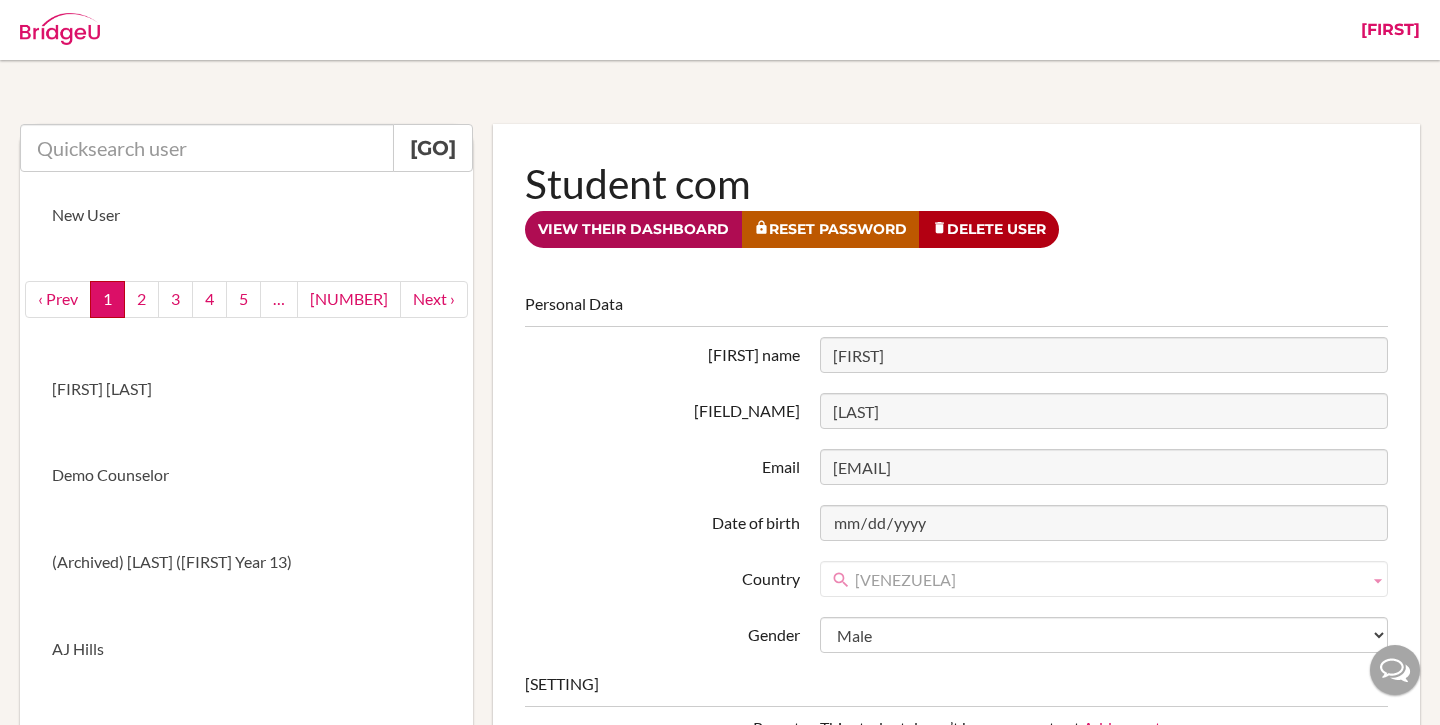click on "View their dashboard" at bounding box center (633, 229) 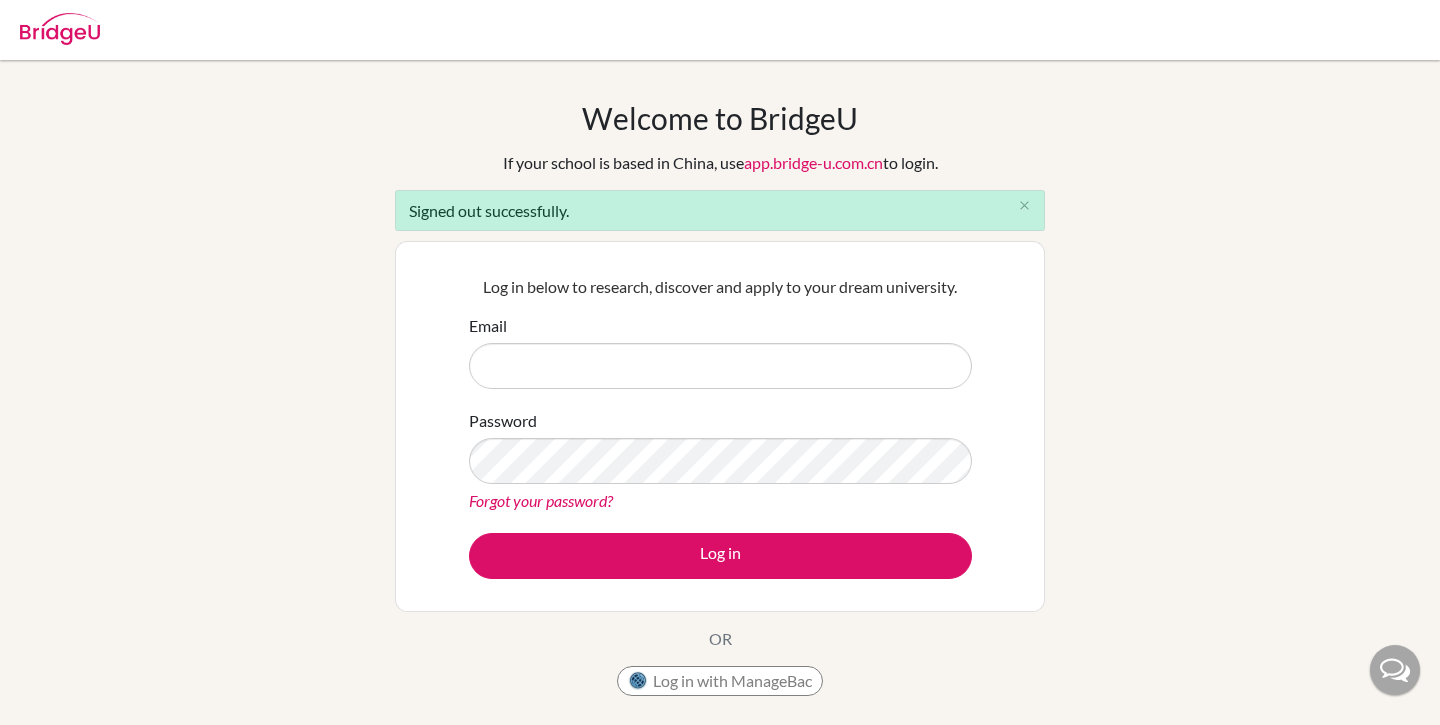 scroll, scrollTop: 0, scrollLeft: 0, axis: both 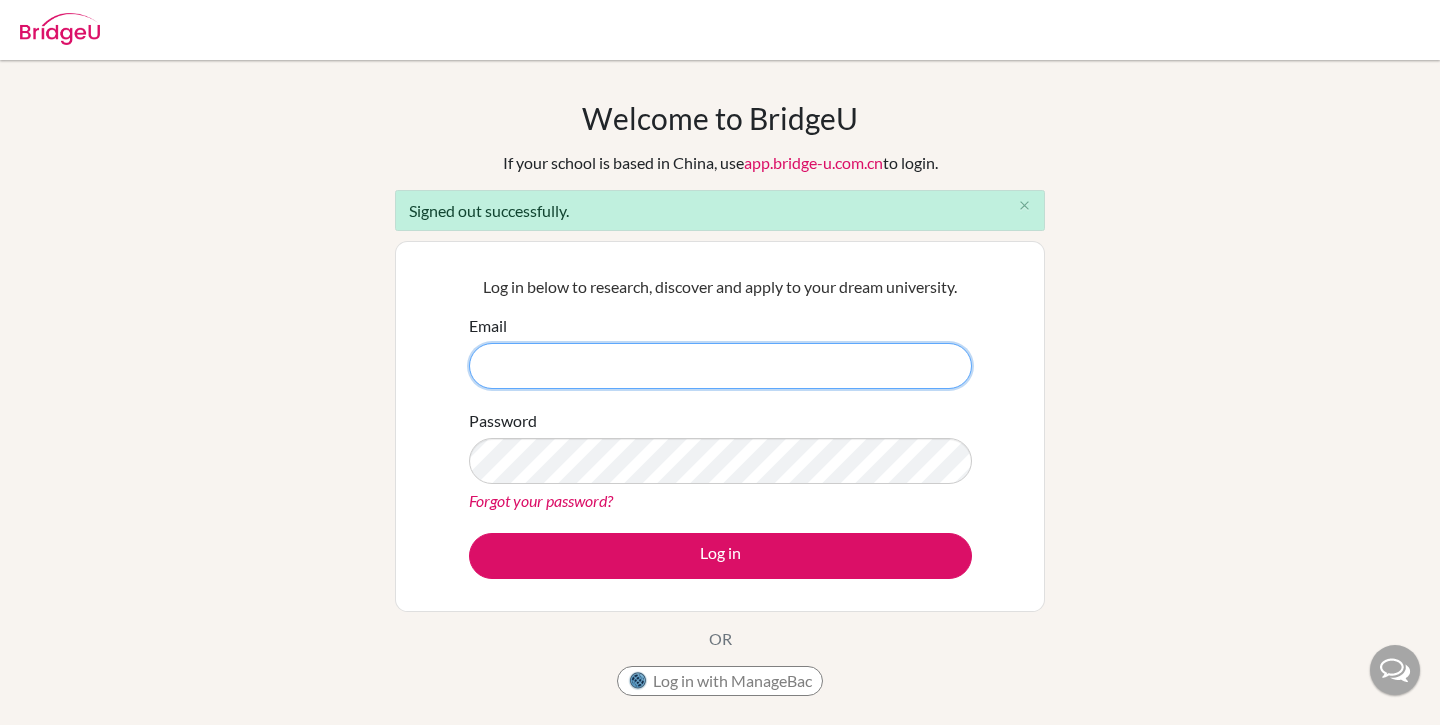 type on "diana.gravett@example.com" 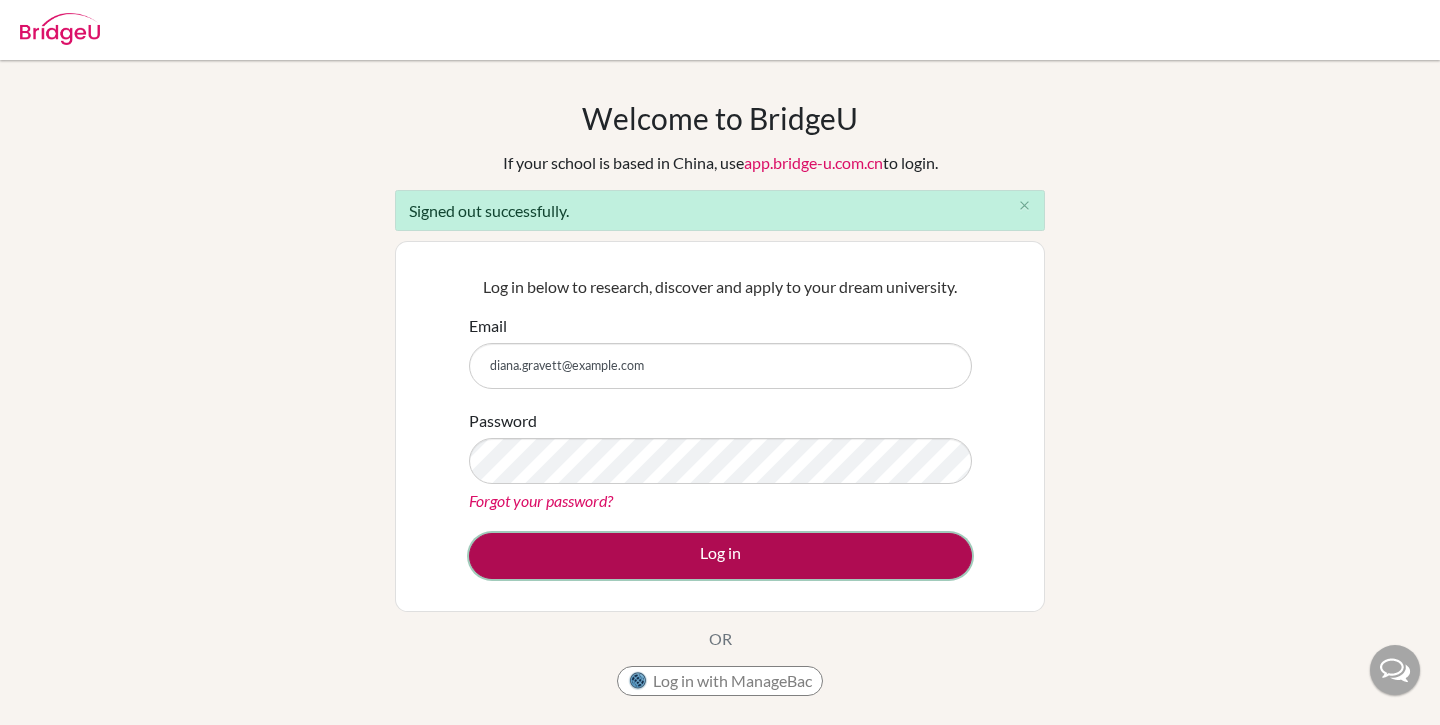 click on "Log in" at bounding box center (720, 556) 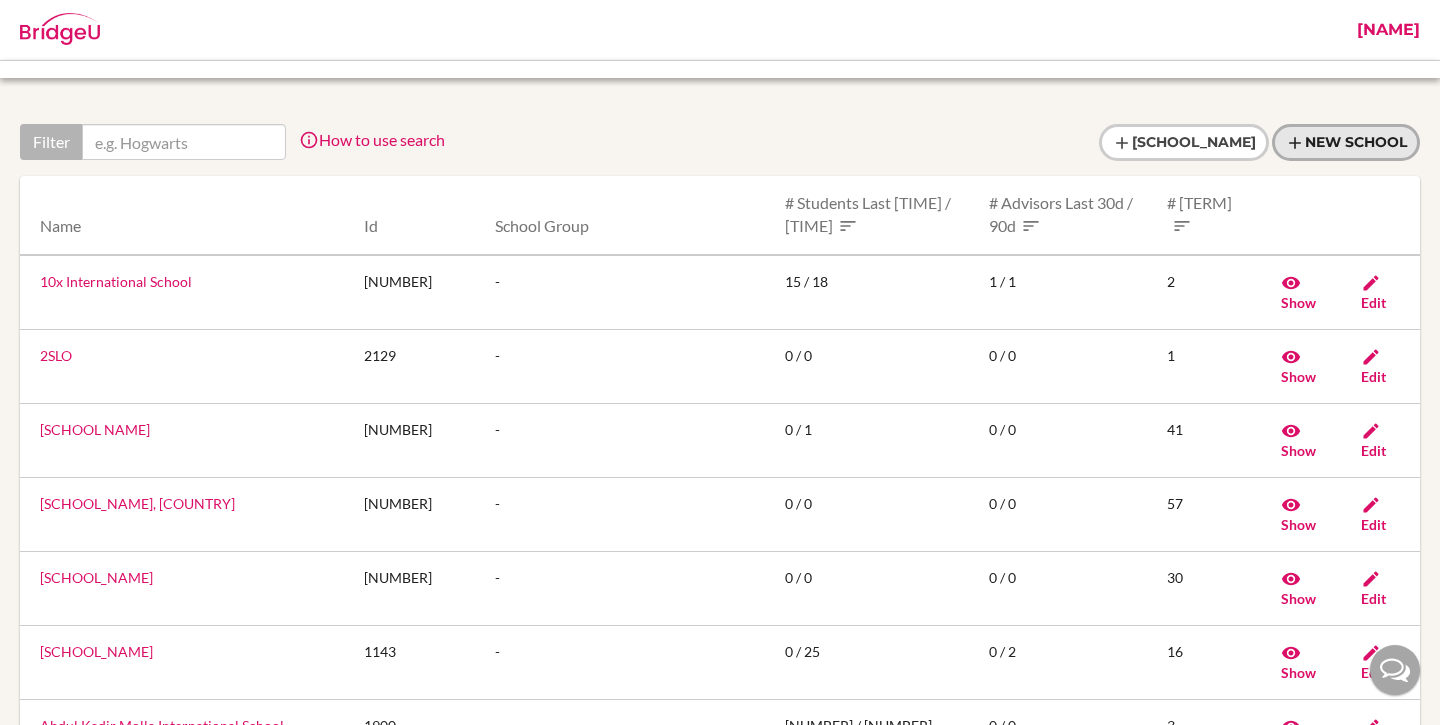 scroll, scrollTop: 0, scrollLeft: 0, axis: both 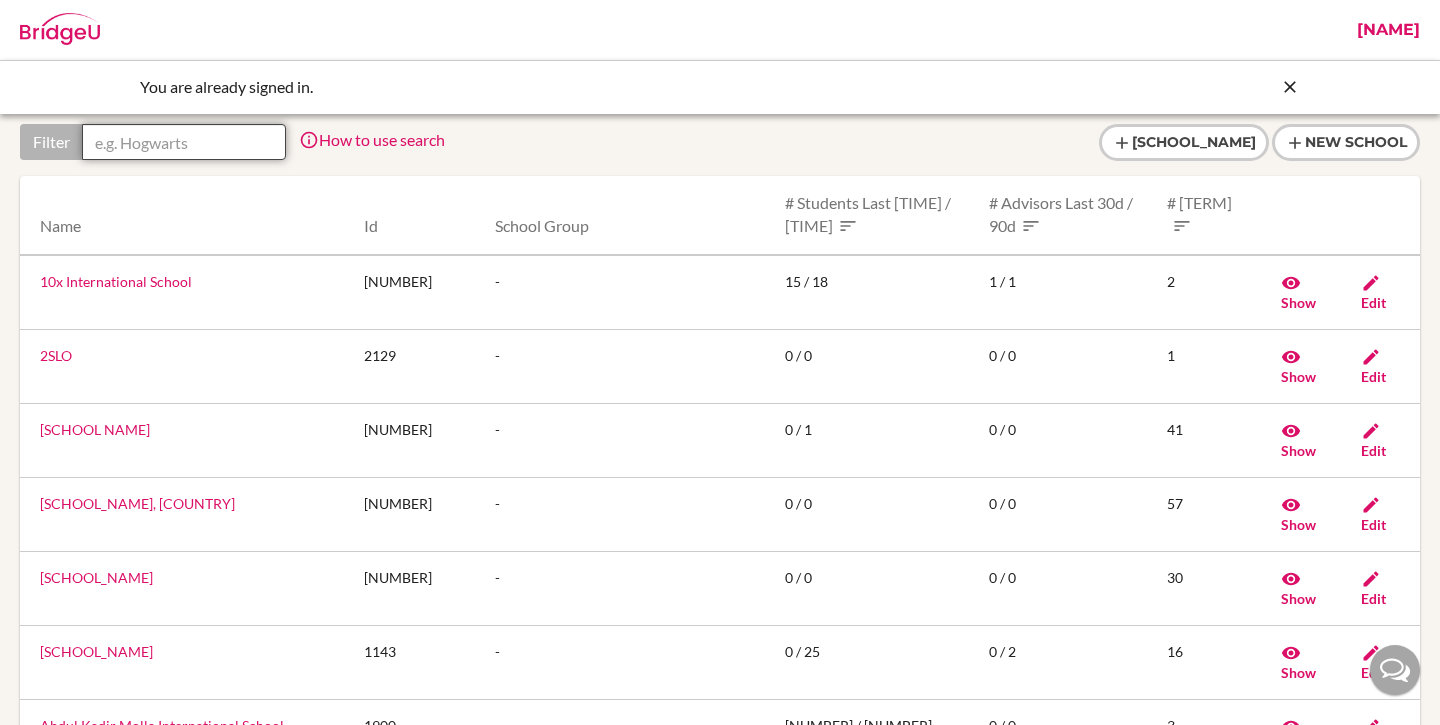 click at bounding box center [184, 142] 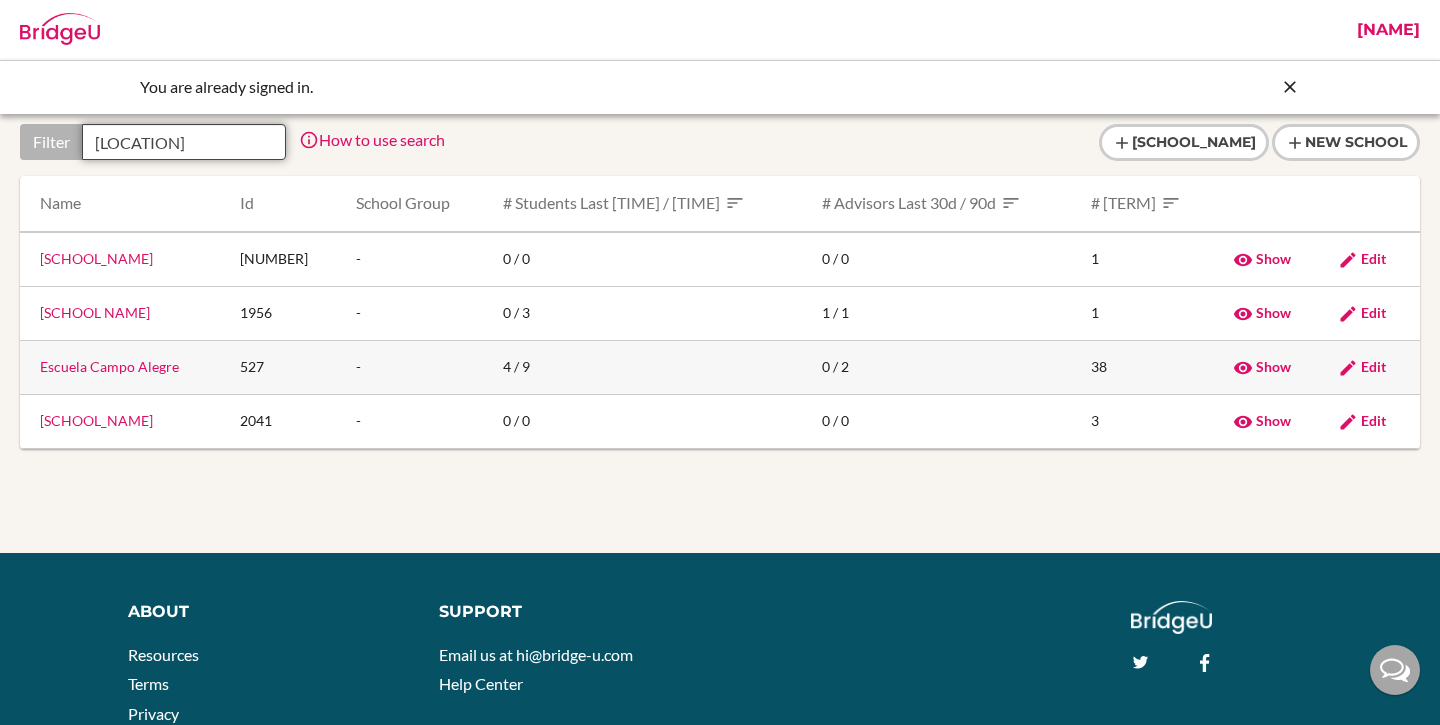 type on "campo" 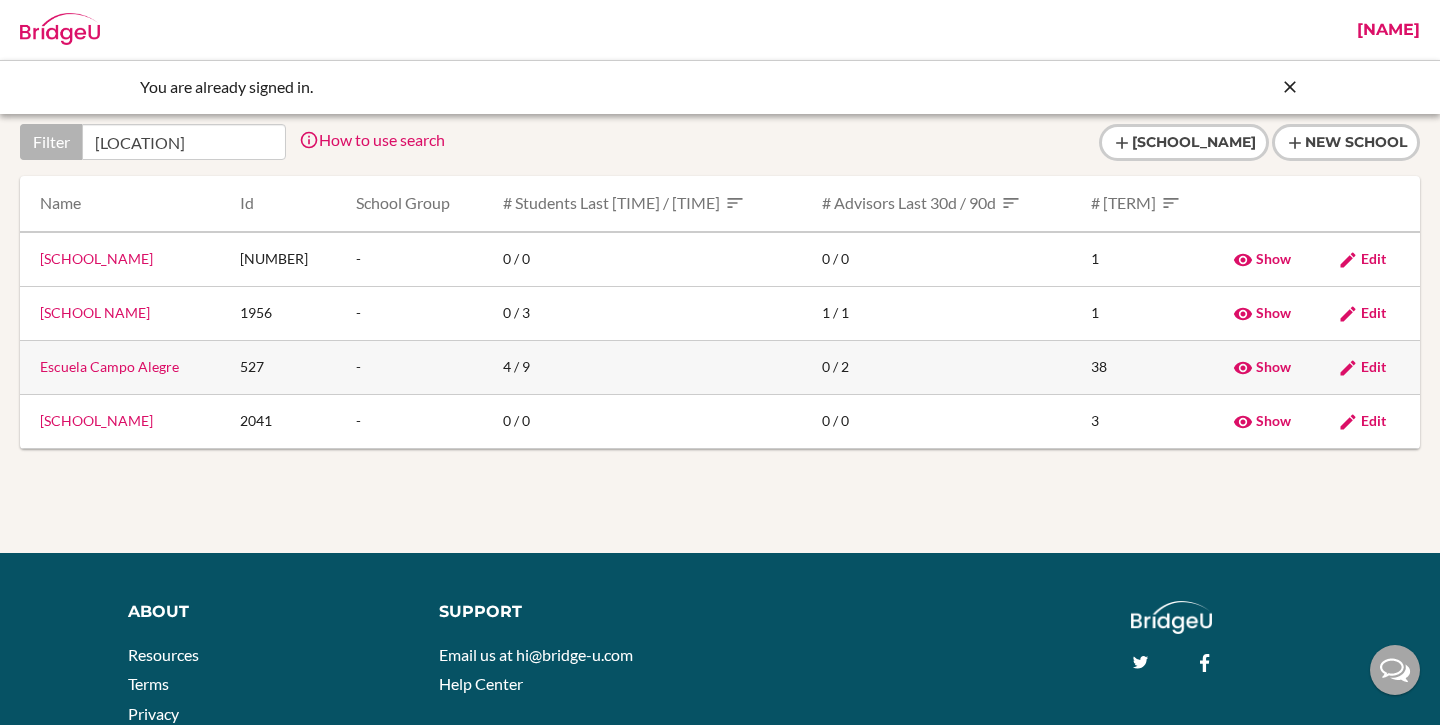 click on "Escuela Campo Alegre" at bounding box center [109, 366] 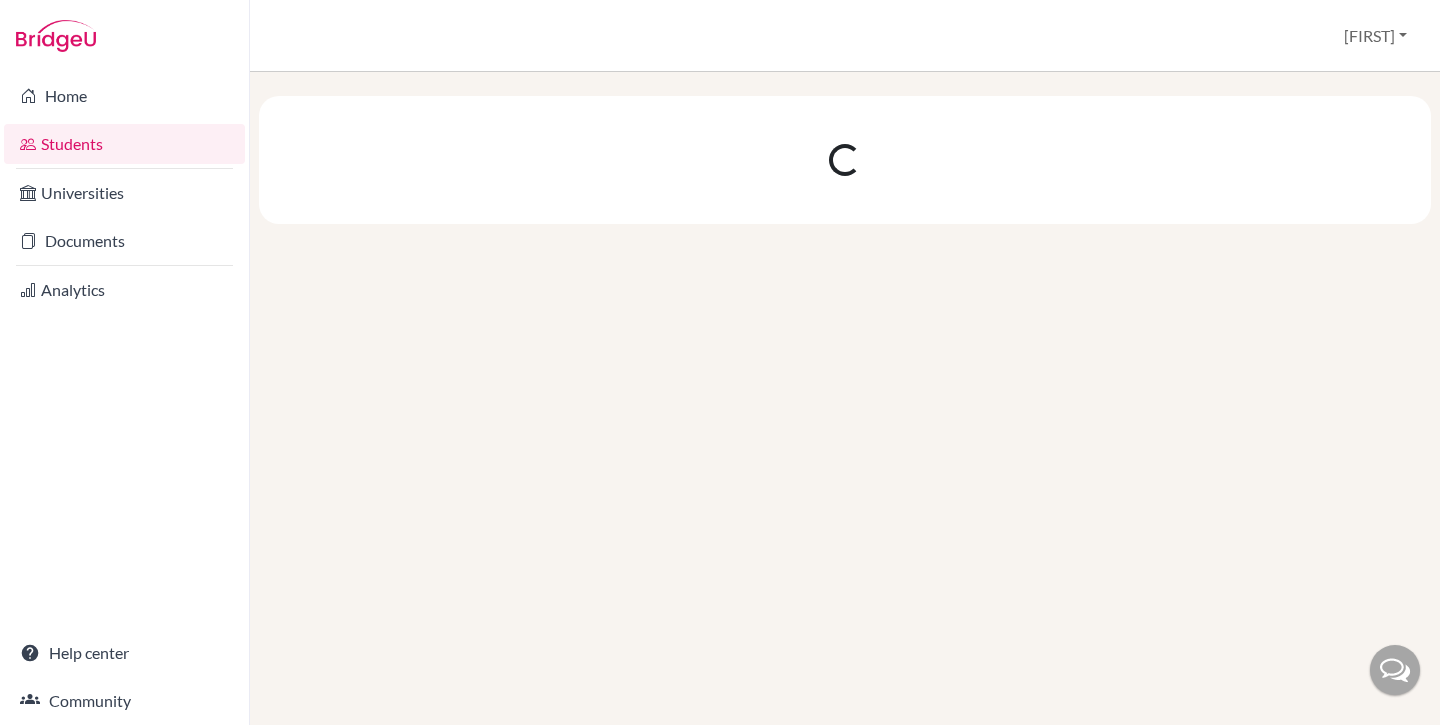 scroll, scrollTop: 0, scrollLeft: 0, axis: both 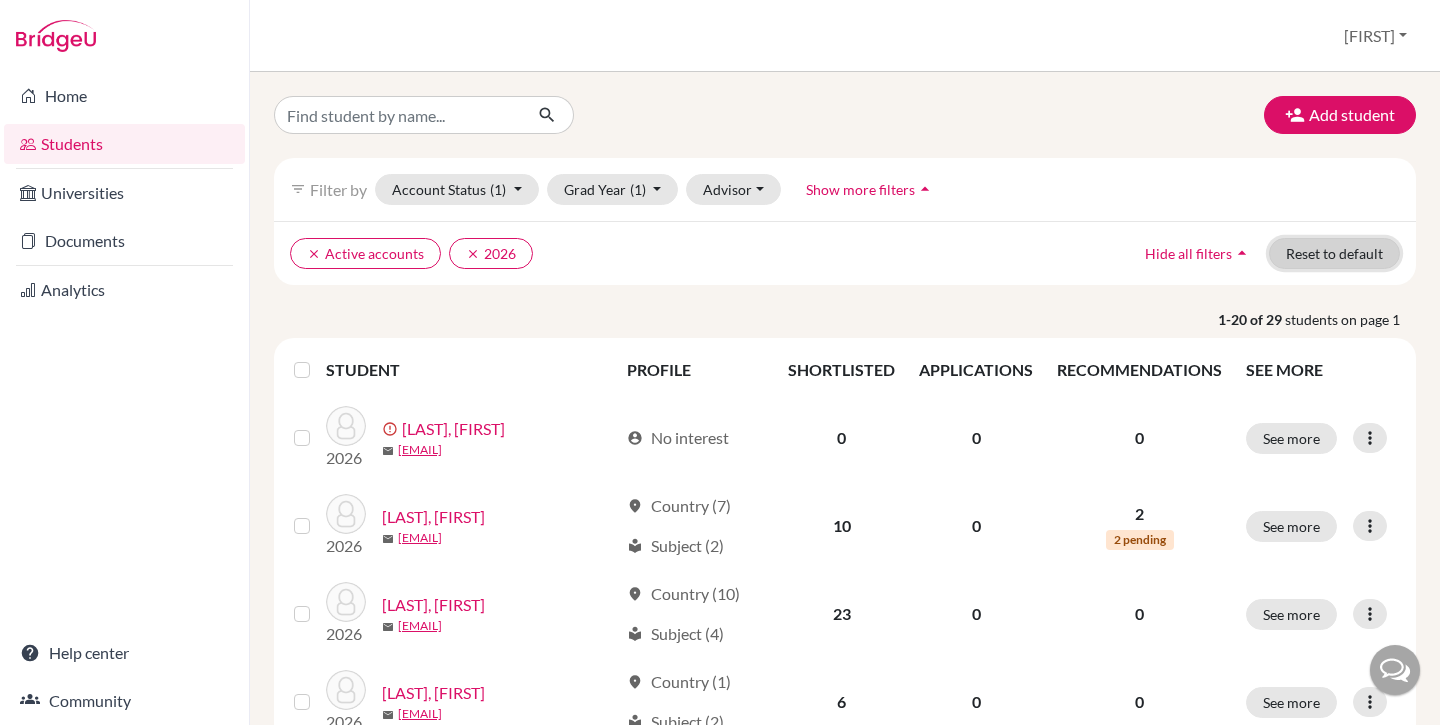click on "Reset to default" at bounding box center [1334, 253] 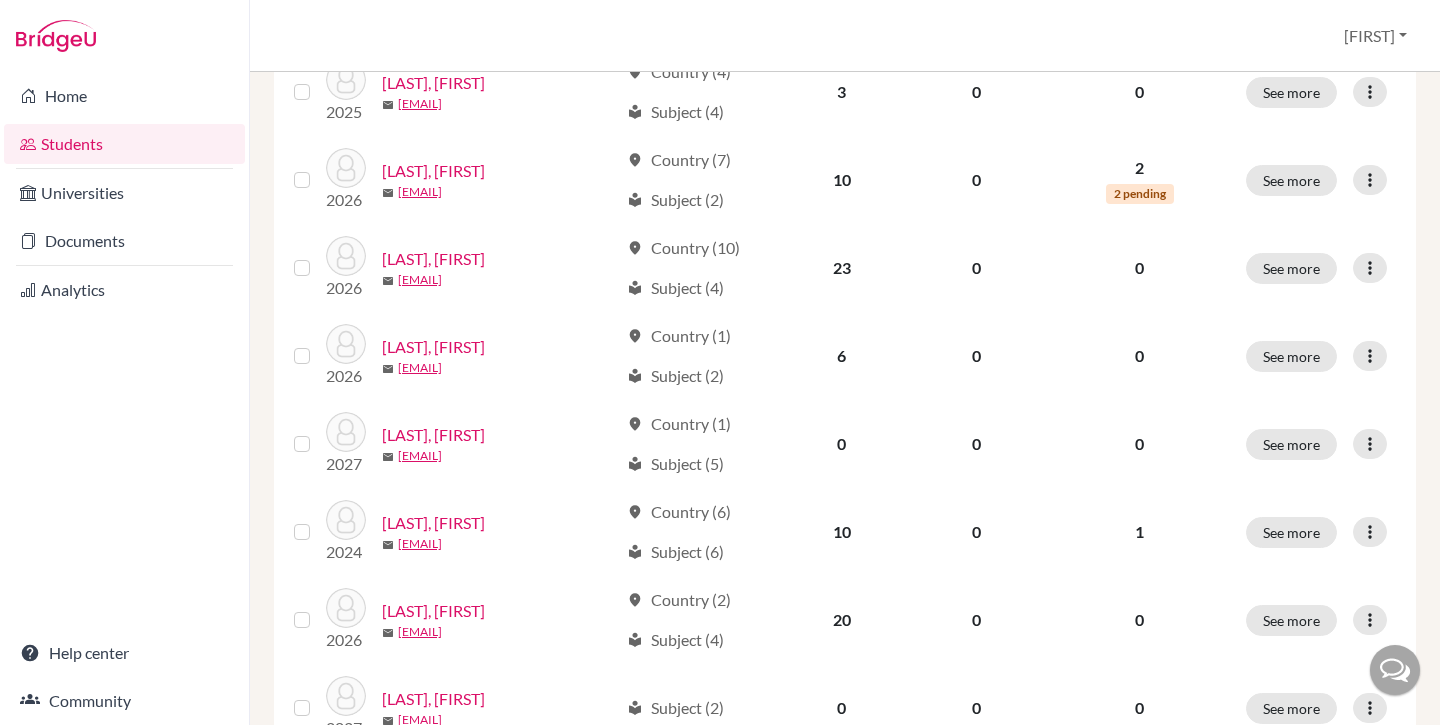 scroll, scrollTop: 0, scrollLeft: 0, axis: both 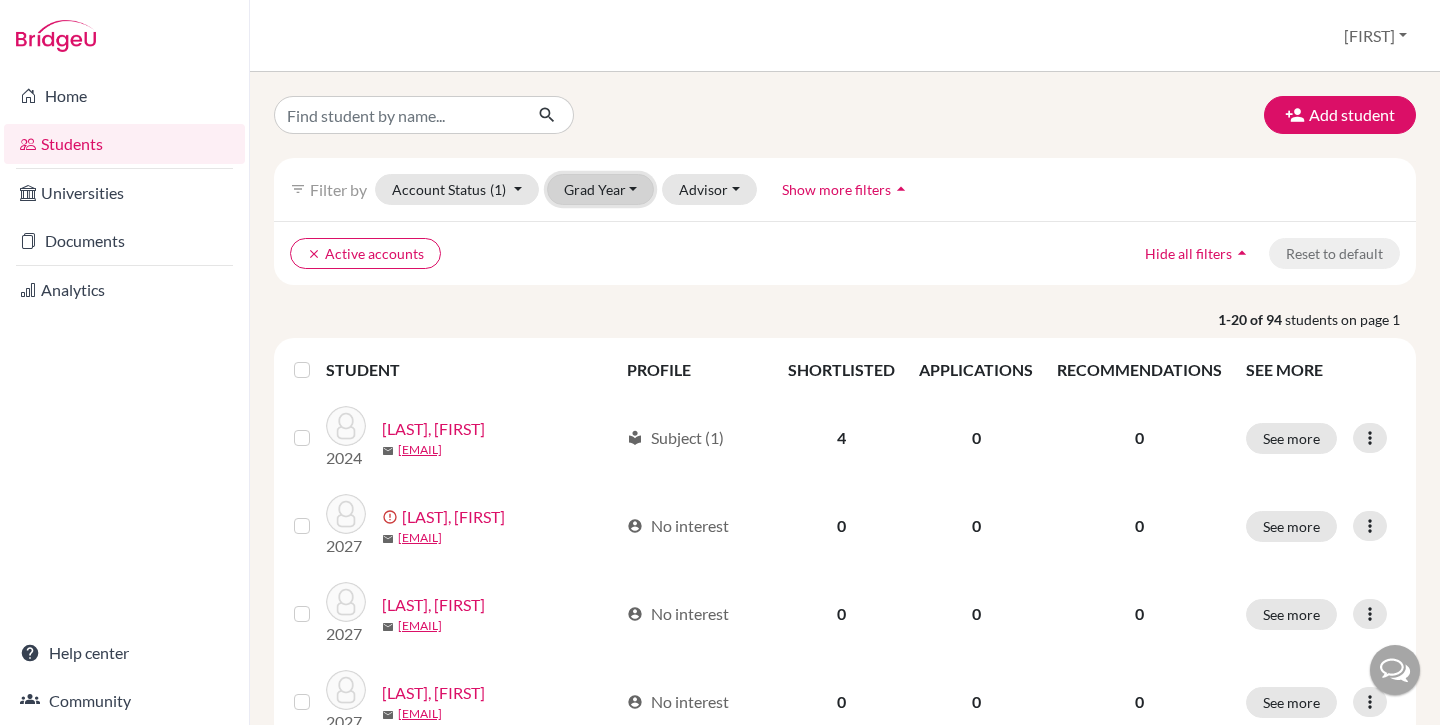 click on "Grad Year" at bounding box center [601, 189] 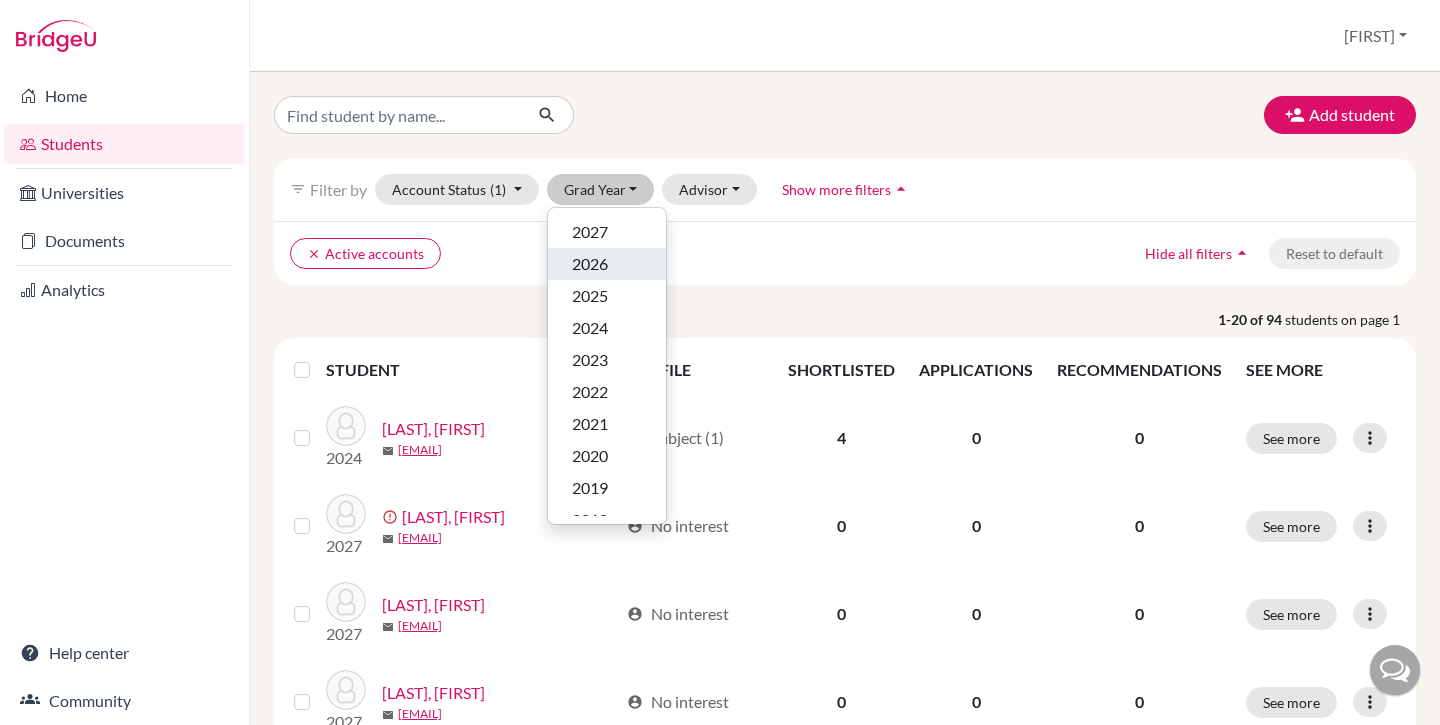 click on "2026" at bounding box center [590, 264] 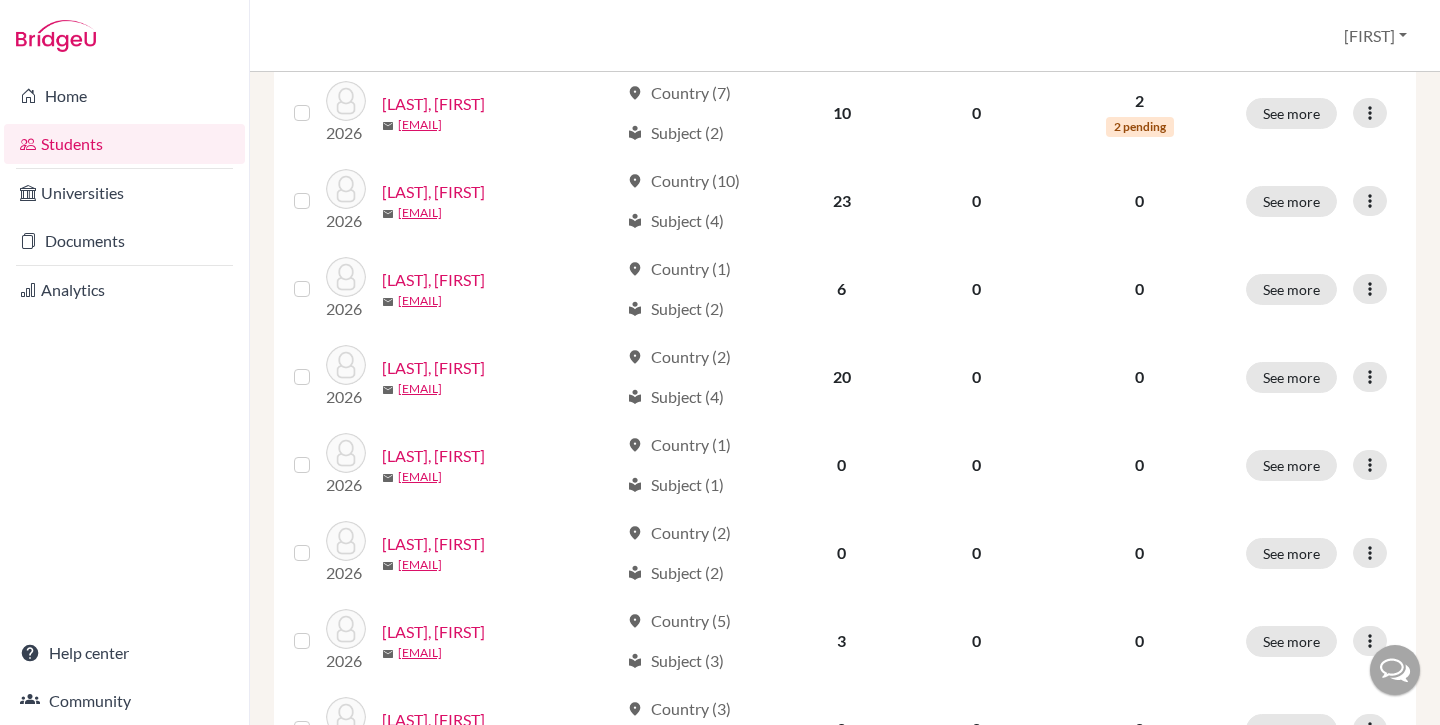 scroll, scrollTop: 0, scrollLeft: 0, axis: both 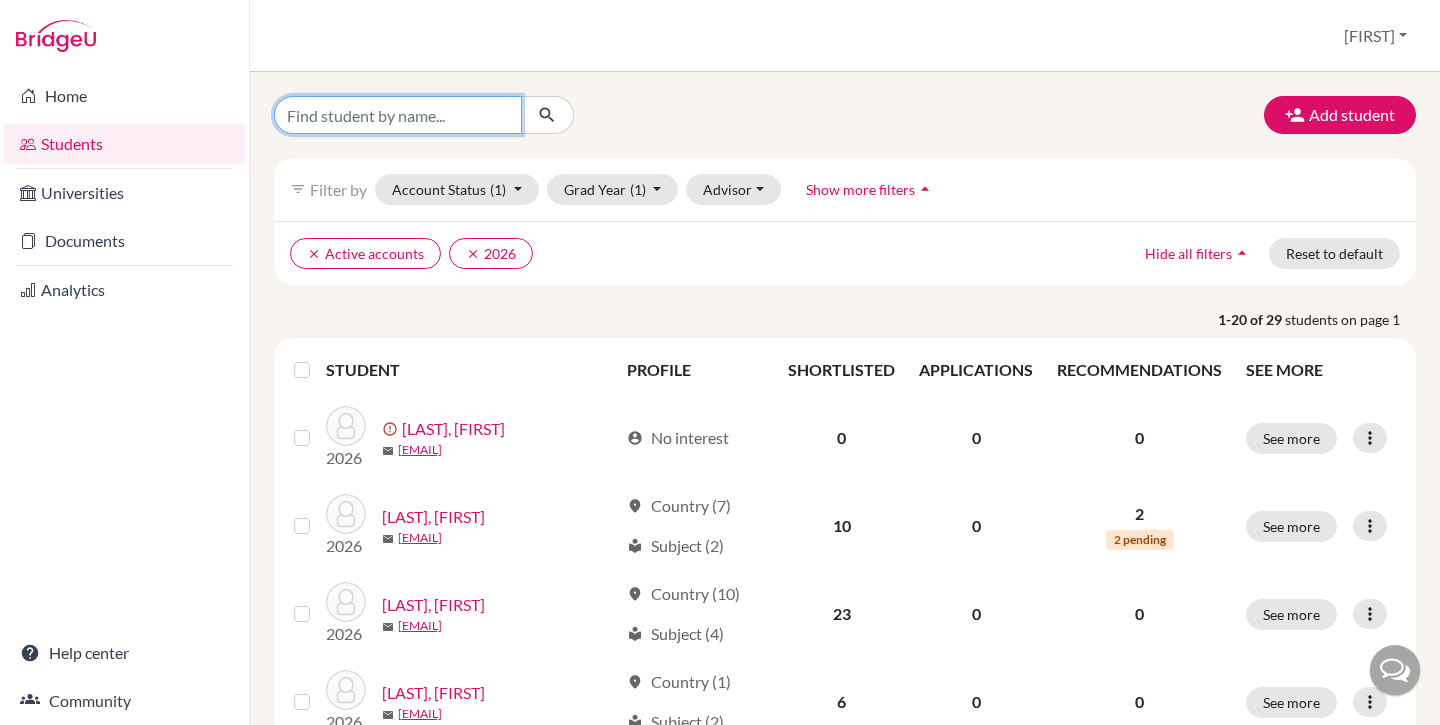 click at bounding box center [398, 115] 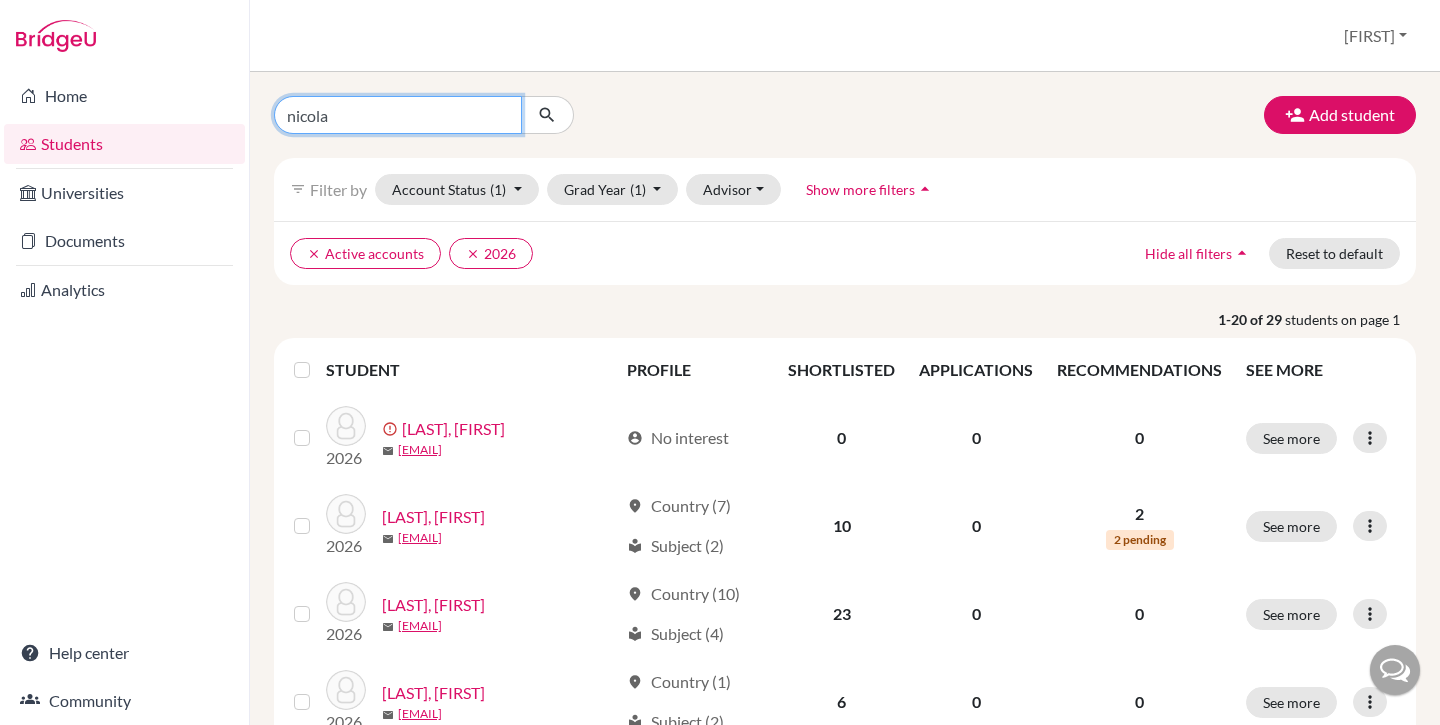 type on "nicolas" 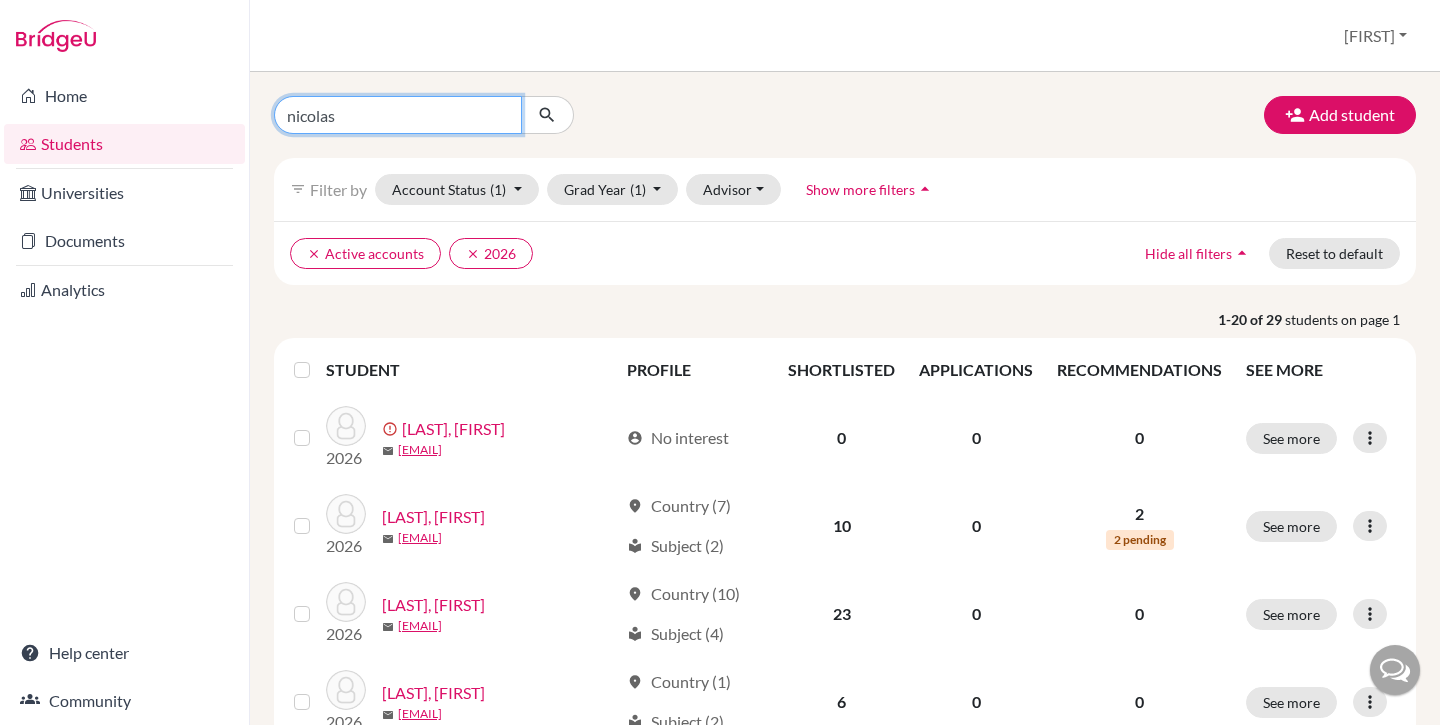 click at bounding box center (547, 115) 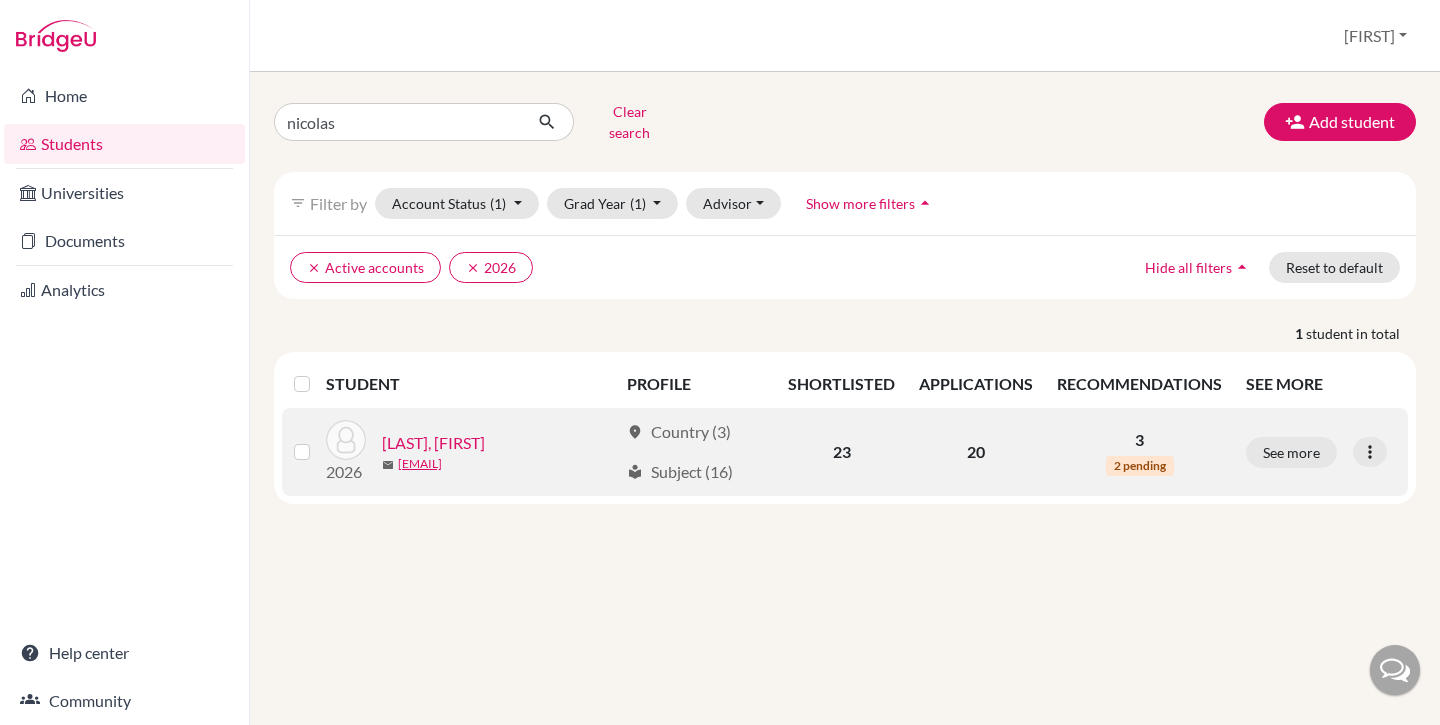 click on "[LAST], [FIRST]" at bounding box center [433, 443] 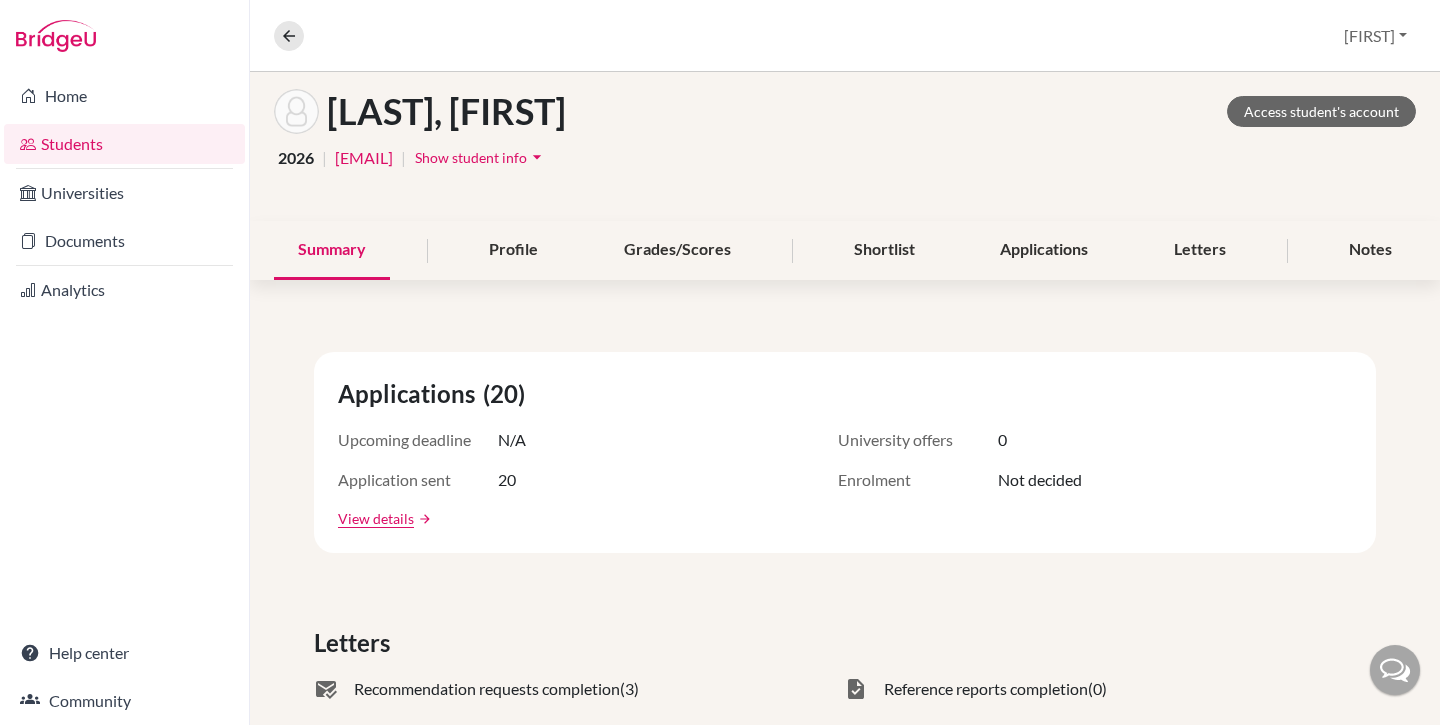 scroll, scrollTop: 0, scrollLeft: 0, axis: both 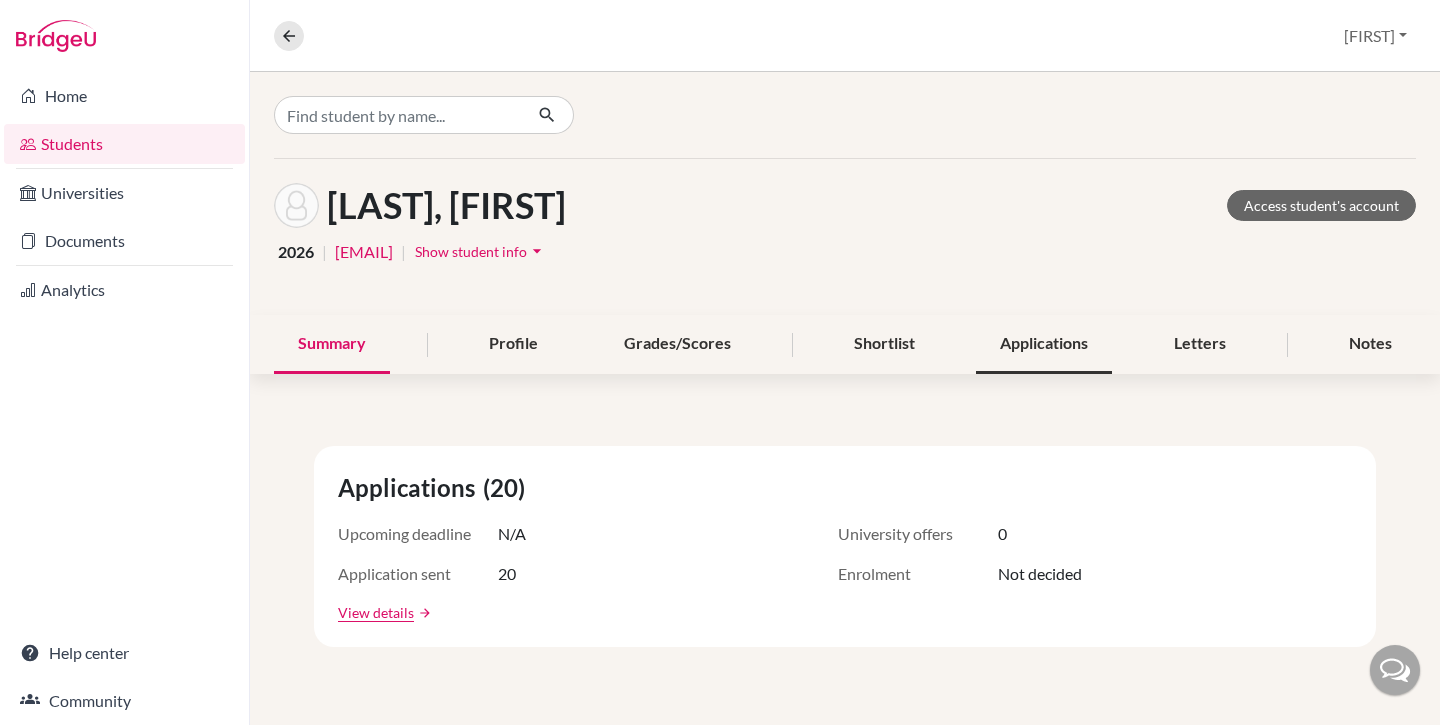 click on "Applications" at bounding box center [1044, 344] 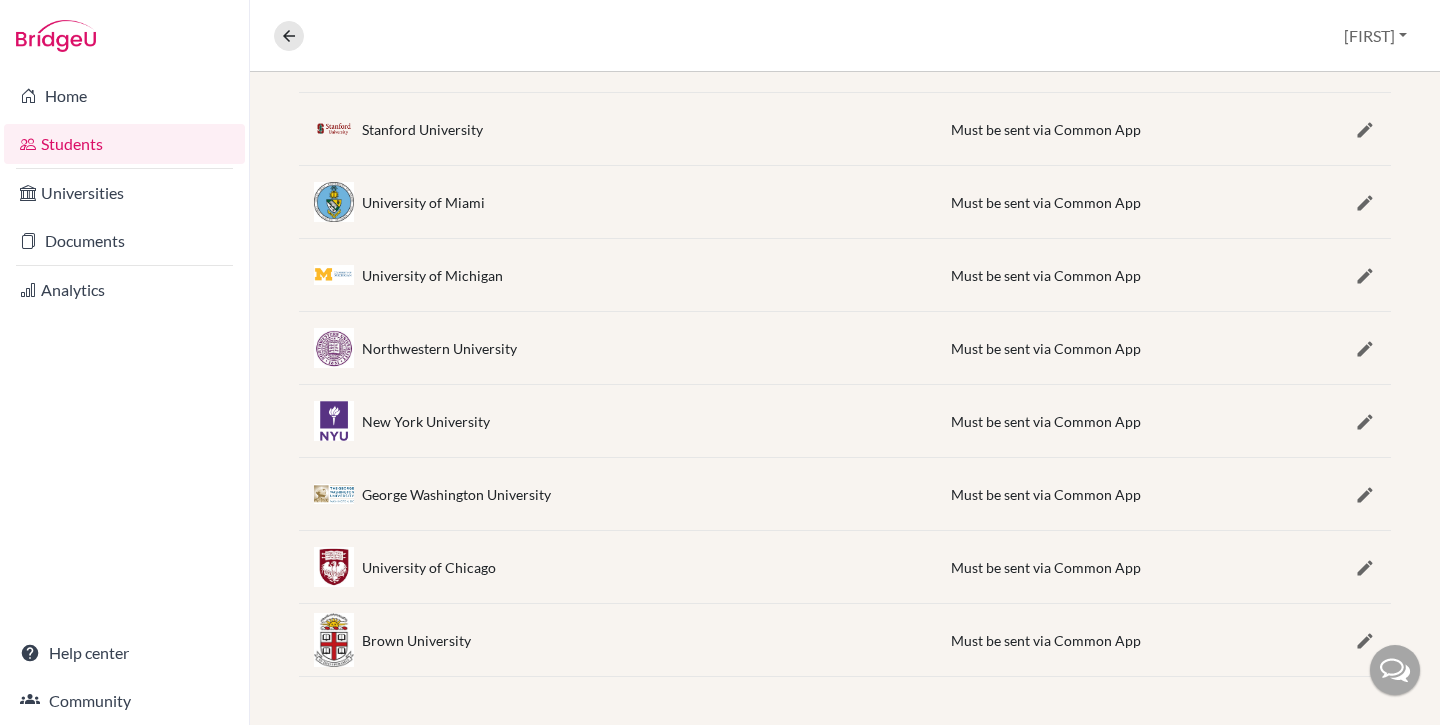 scroll, scrollTop: 0, scrollLeft: 0, axis: both 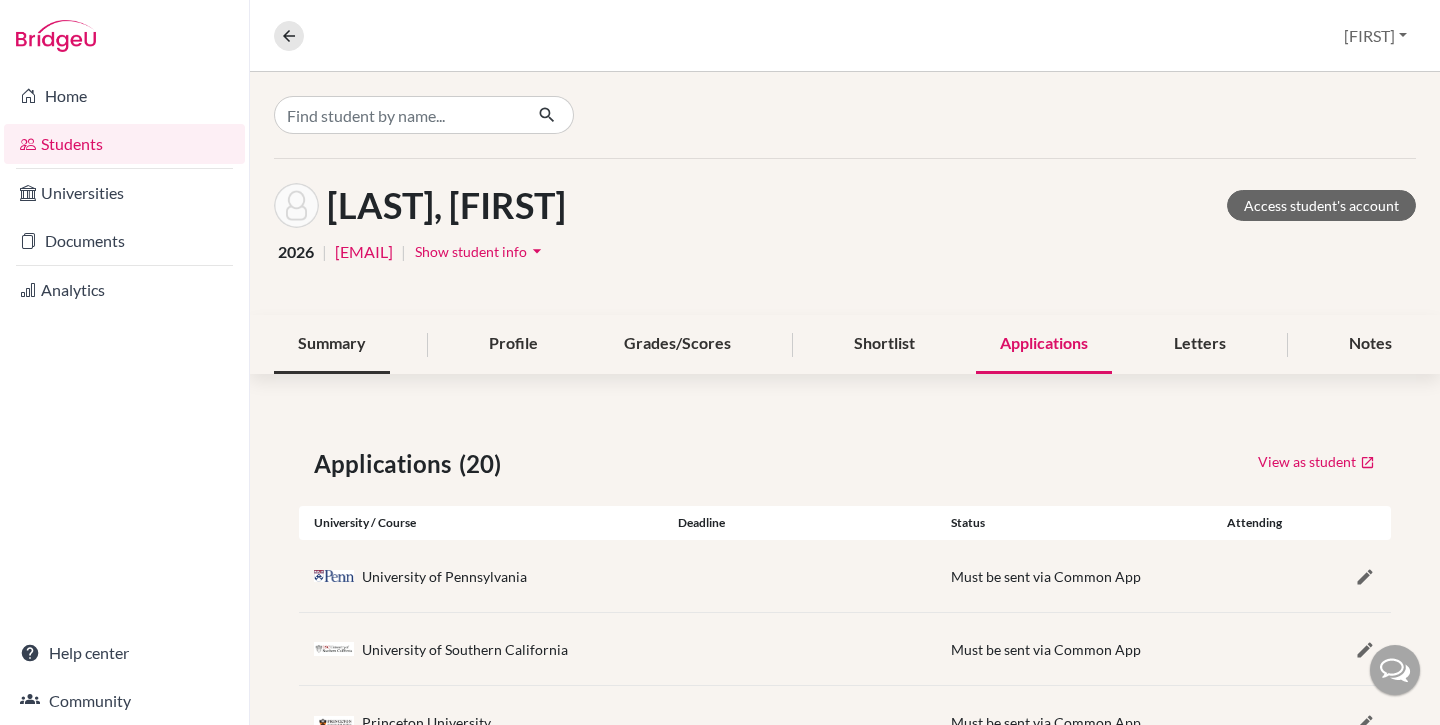 click on "Summary" at bounding box center [332, 344] 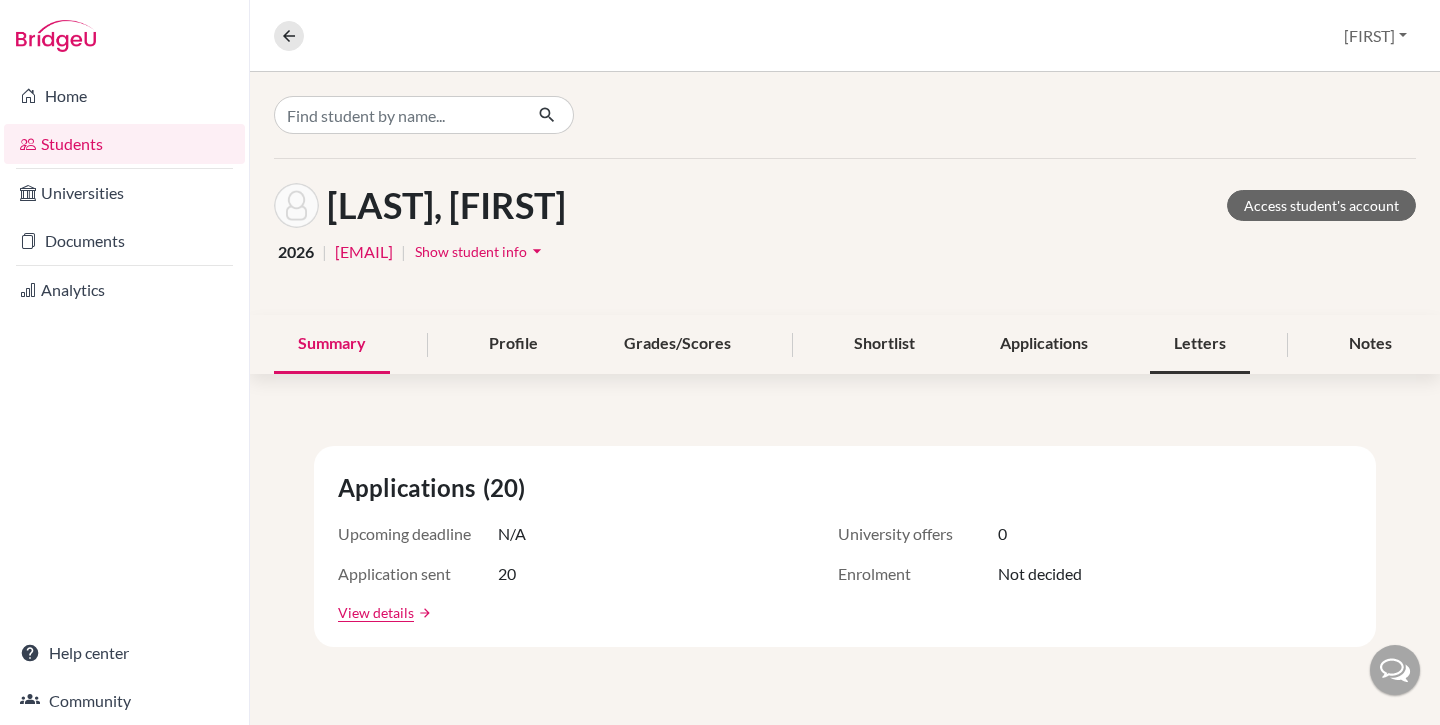 click on "Letters" at bounding box center [1200, 344] 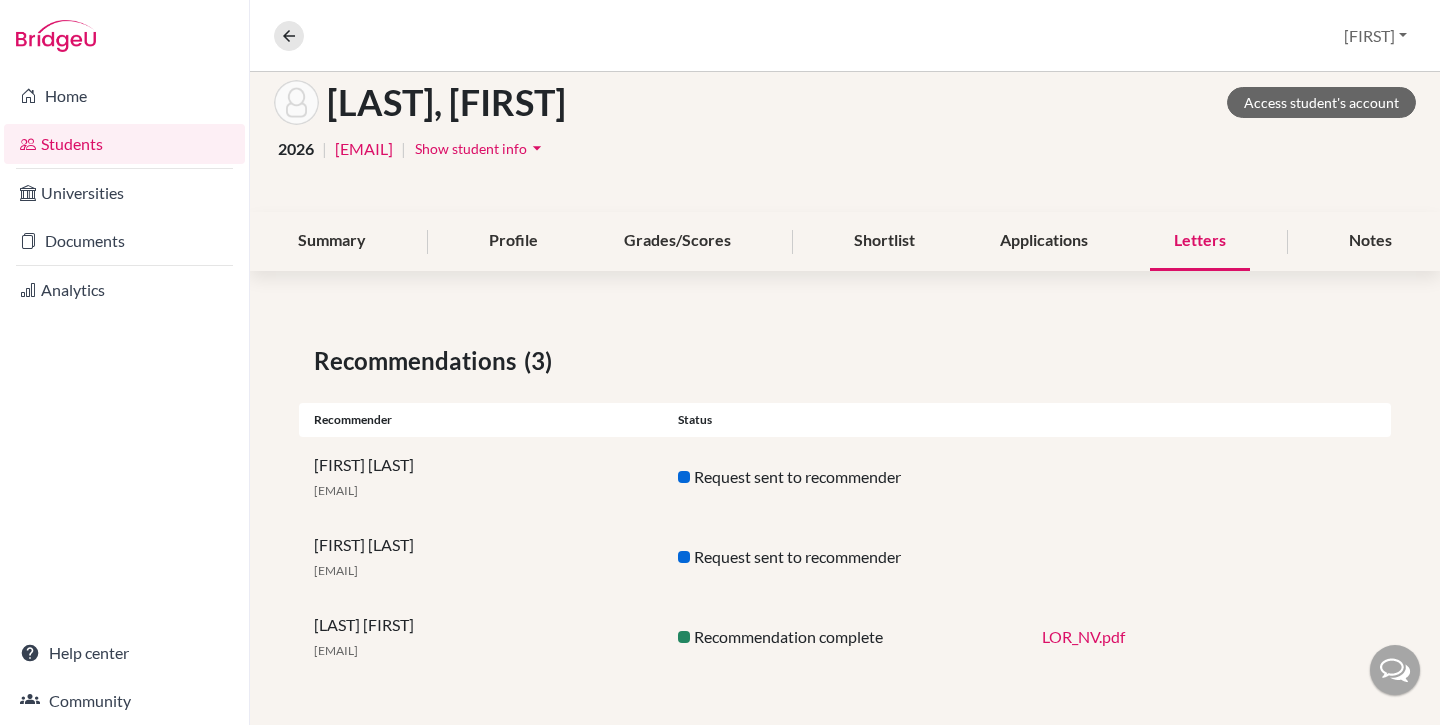 scroll, scrollTop: 0, scrollLeft: 0, axis: both 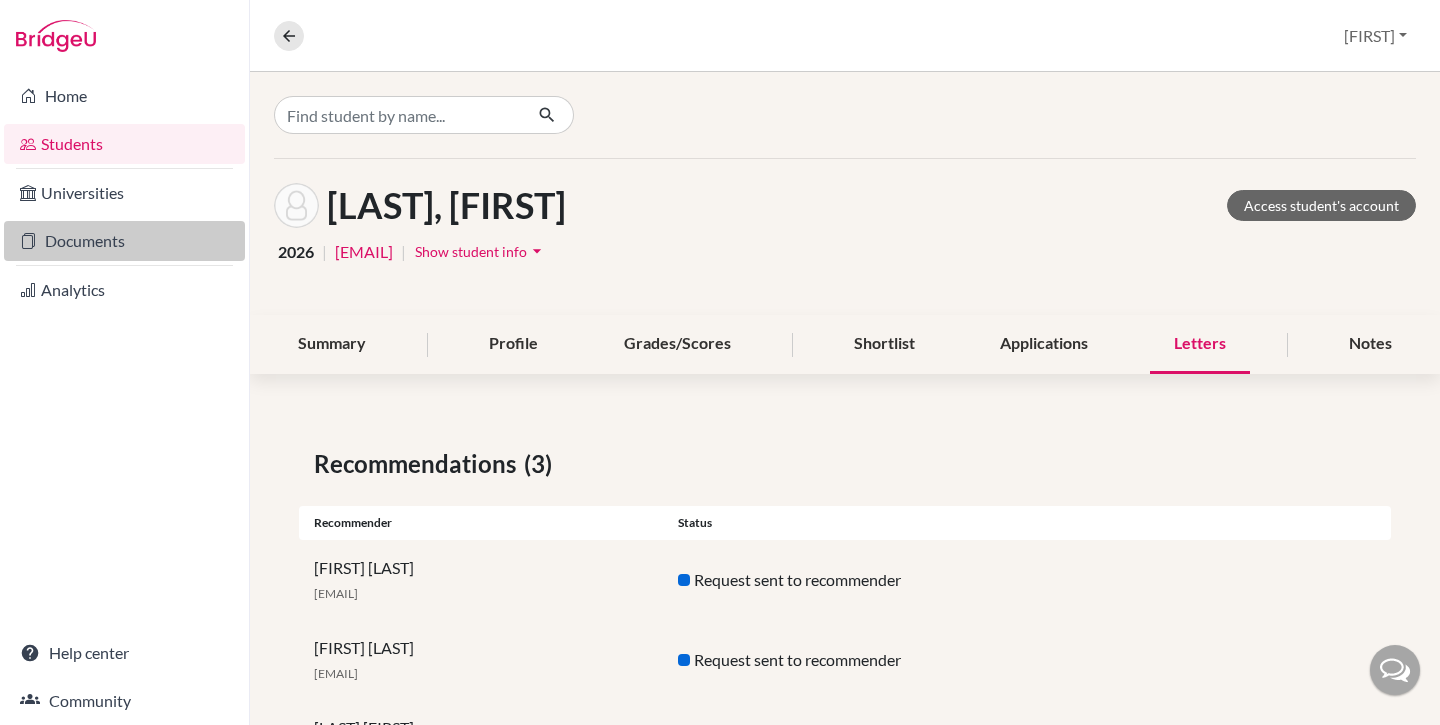 click on "Documents" at bounding box center [124, 241] 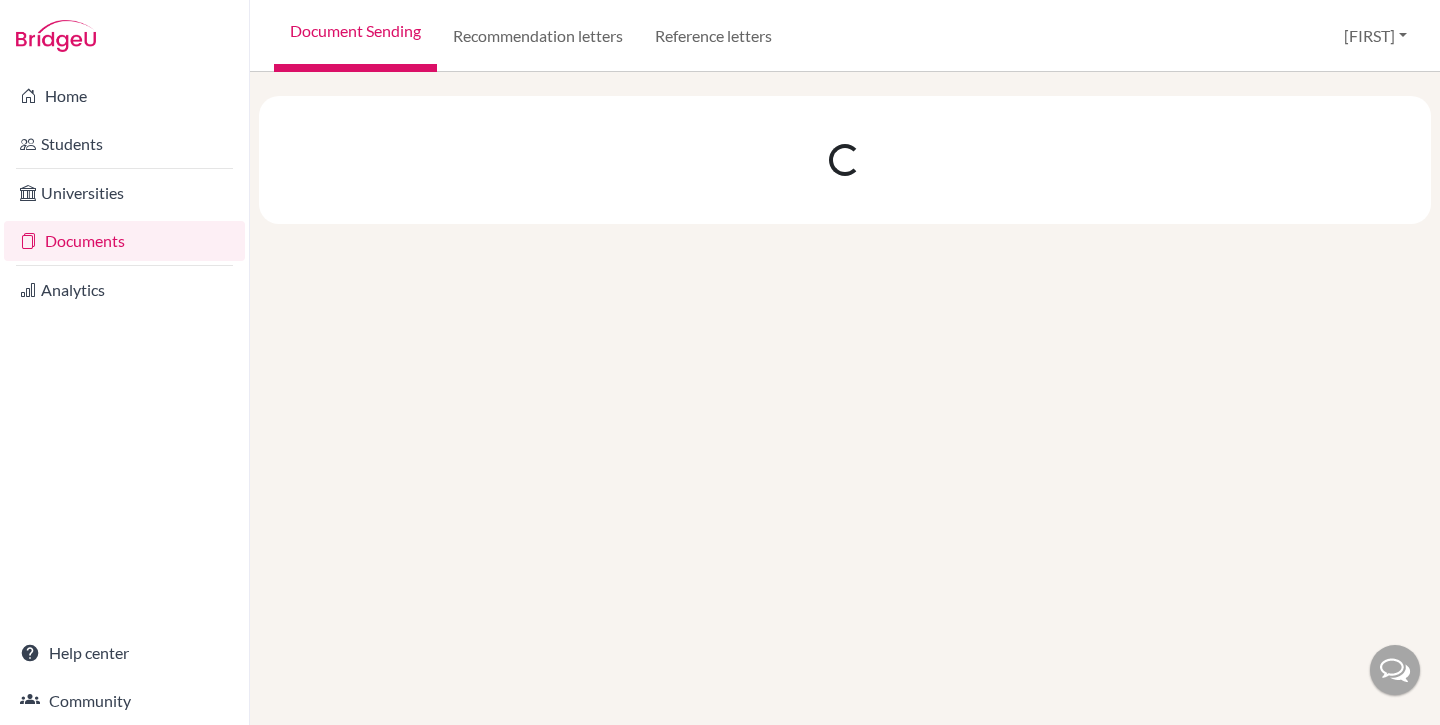 scroll, scrollTop: 0, scrollLeft: 0, axis: both 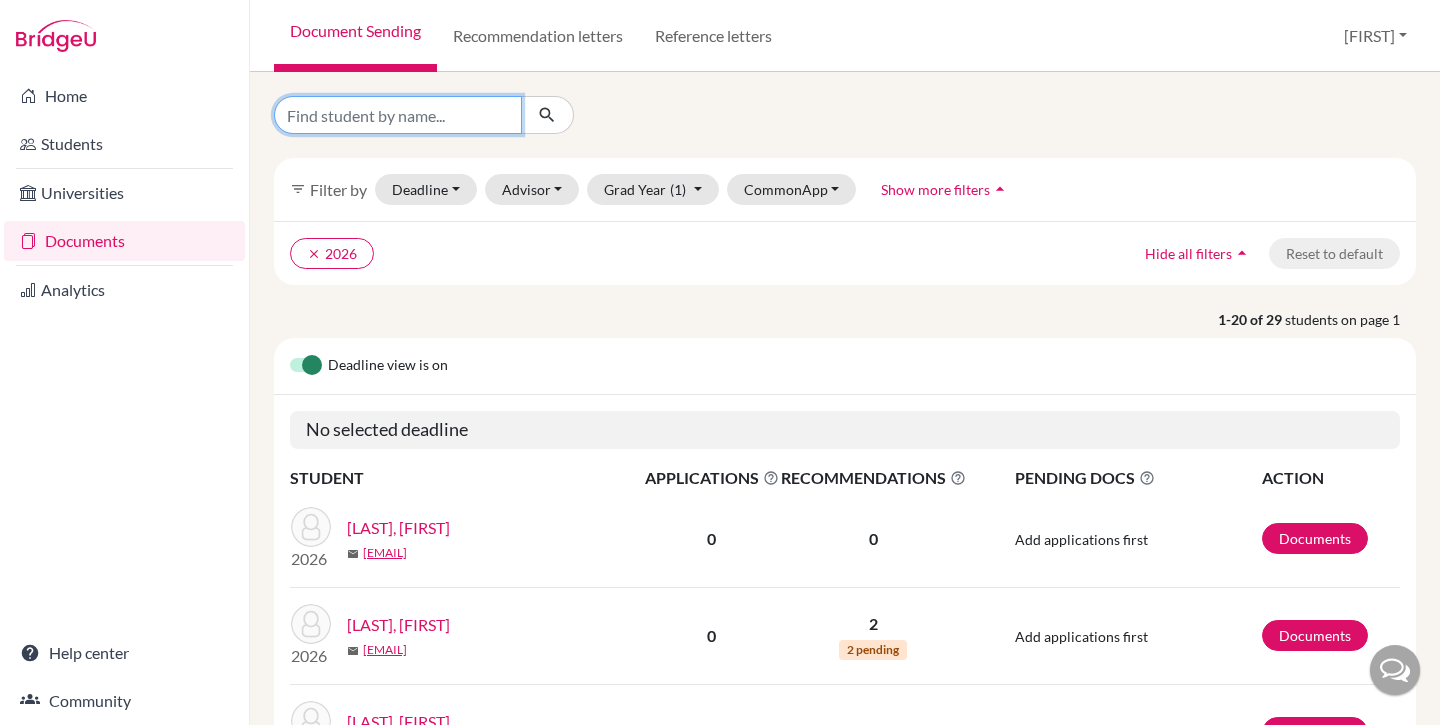 click at bounding box center [398, 115] 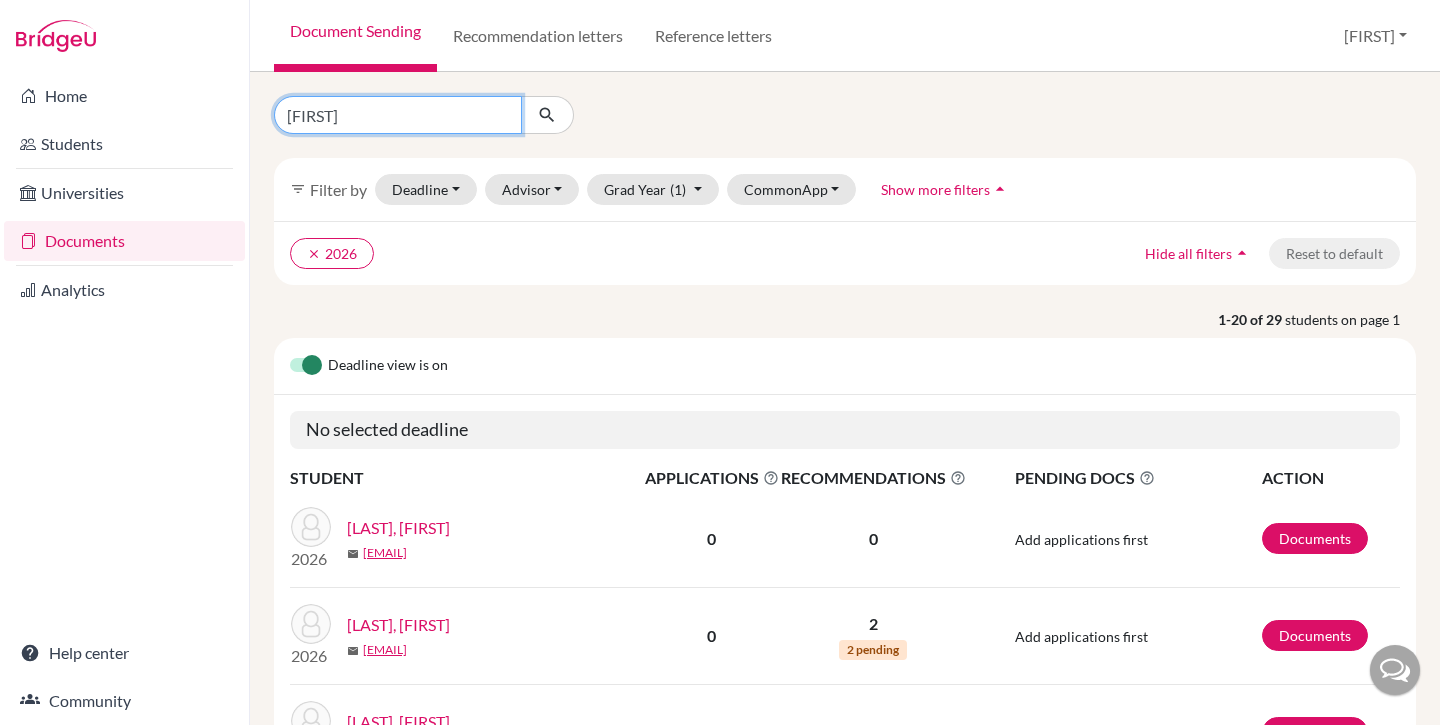 type on "nicolas" 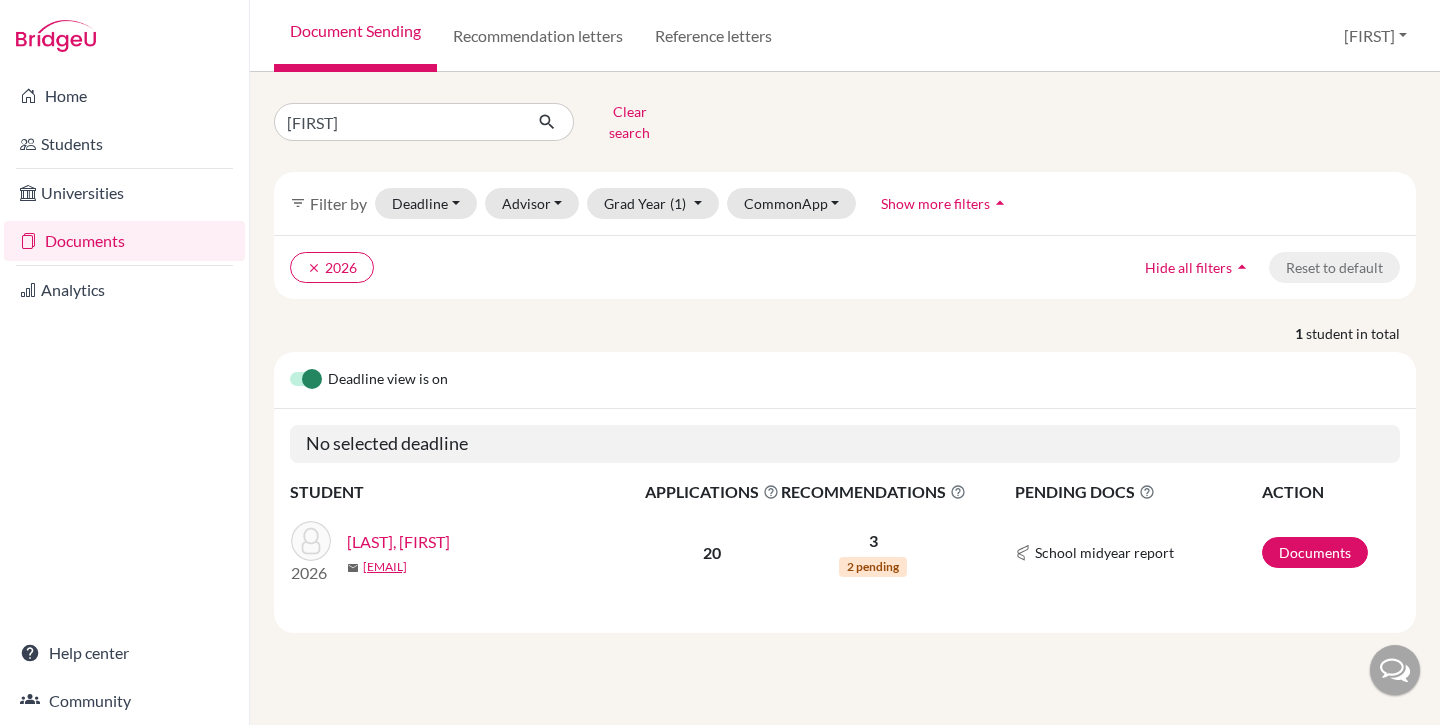 click on "[LAST], [FIRST]" at bounding box center [398, 542] 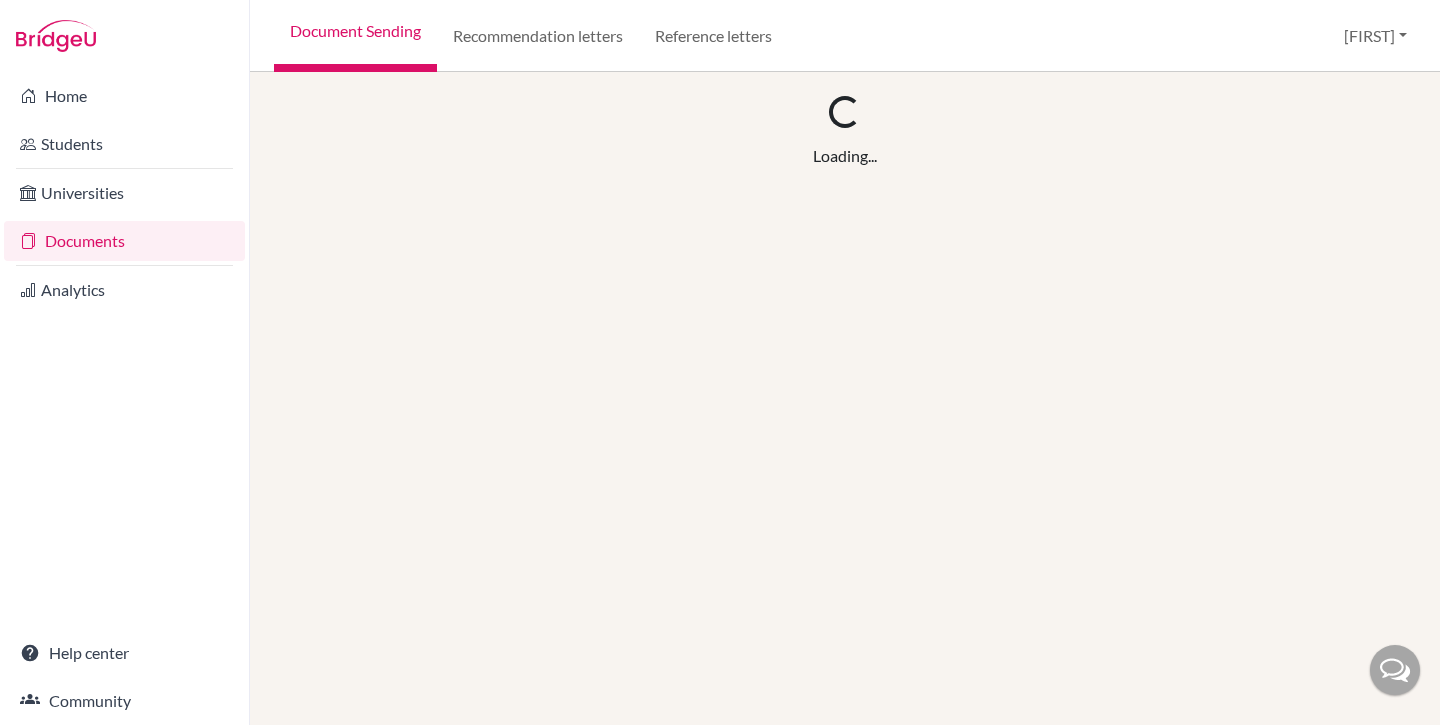 scroll, scrollTop: 0, scrollLeft: 0, axis: both 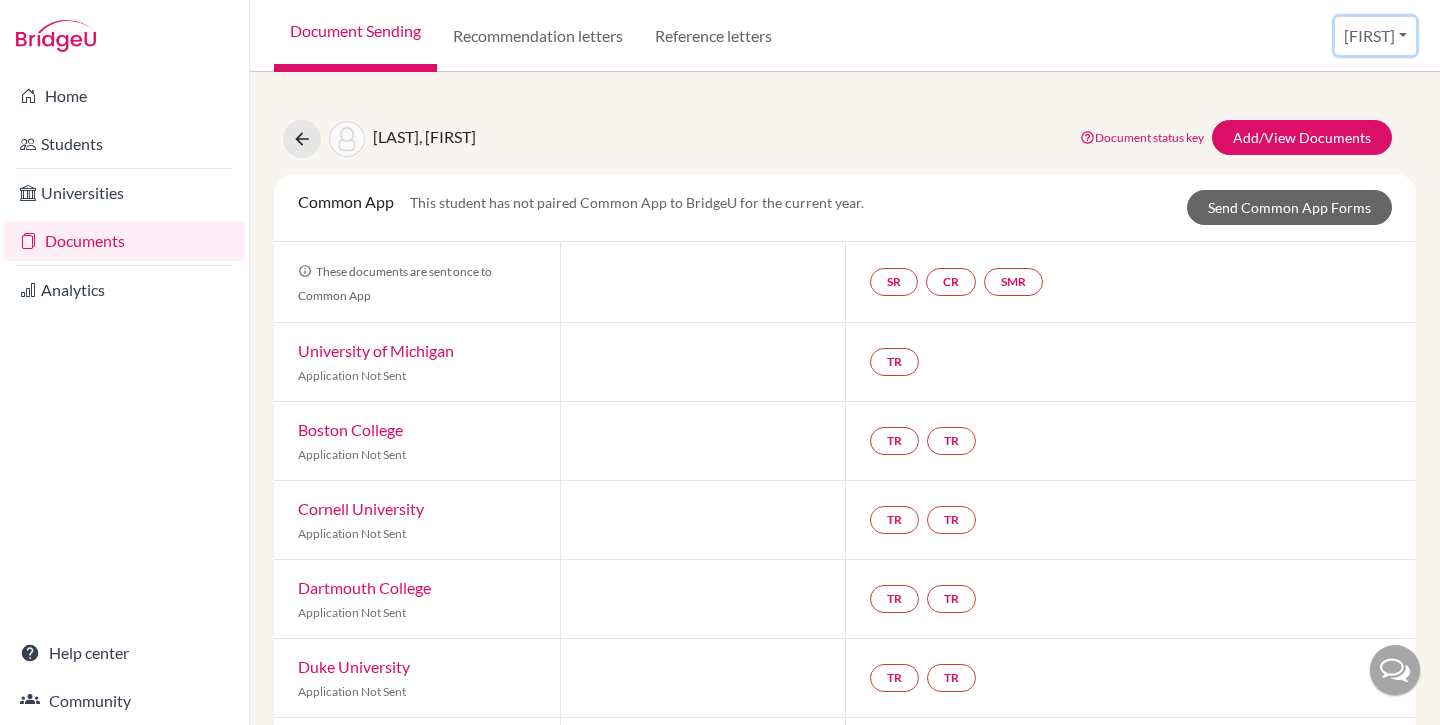 click on "[FIRST]" at bounding box center [1375, 36] 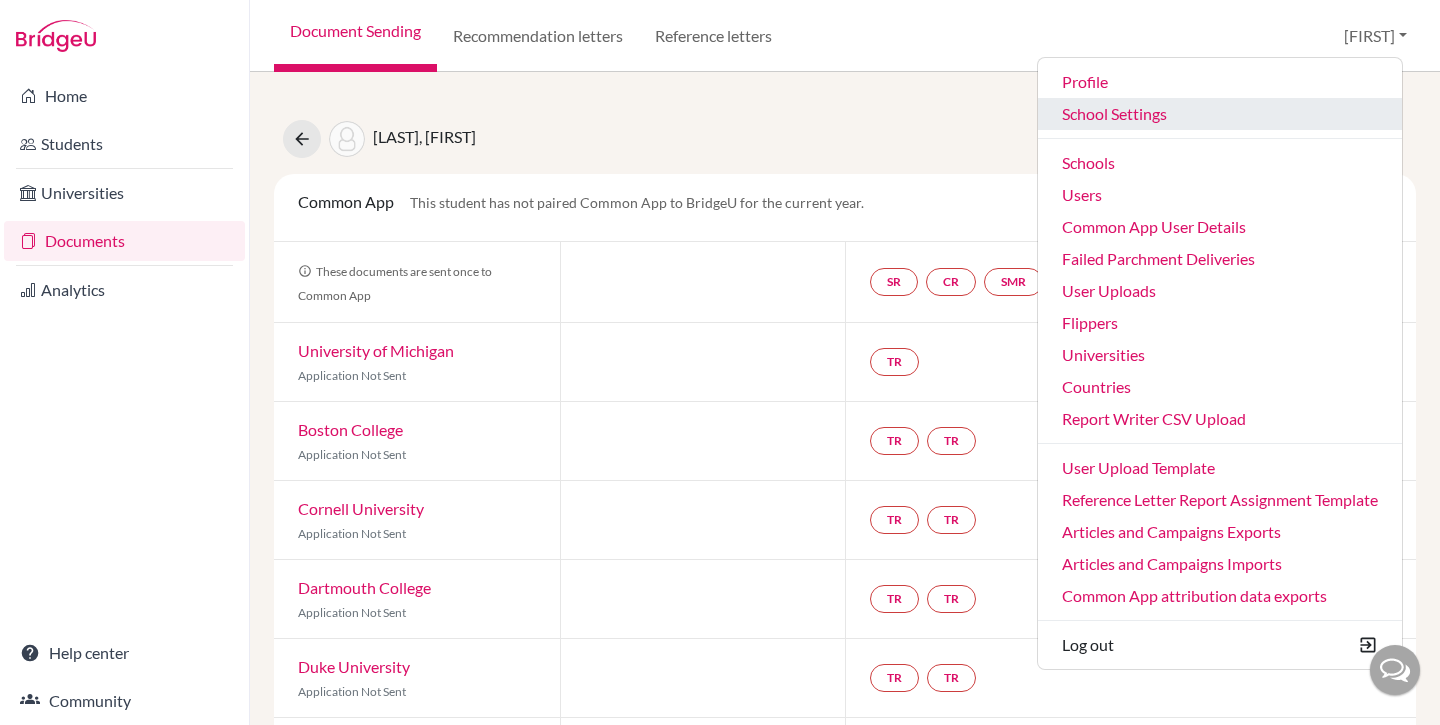 click on "School Settings" at bounding box center [1220, 114] 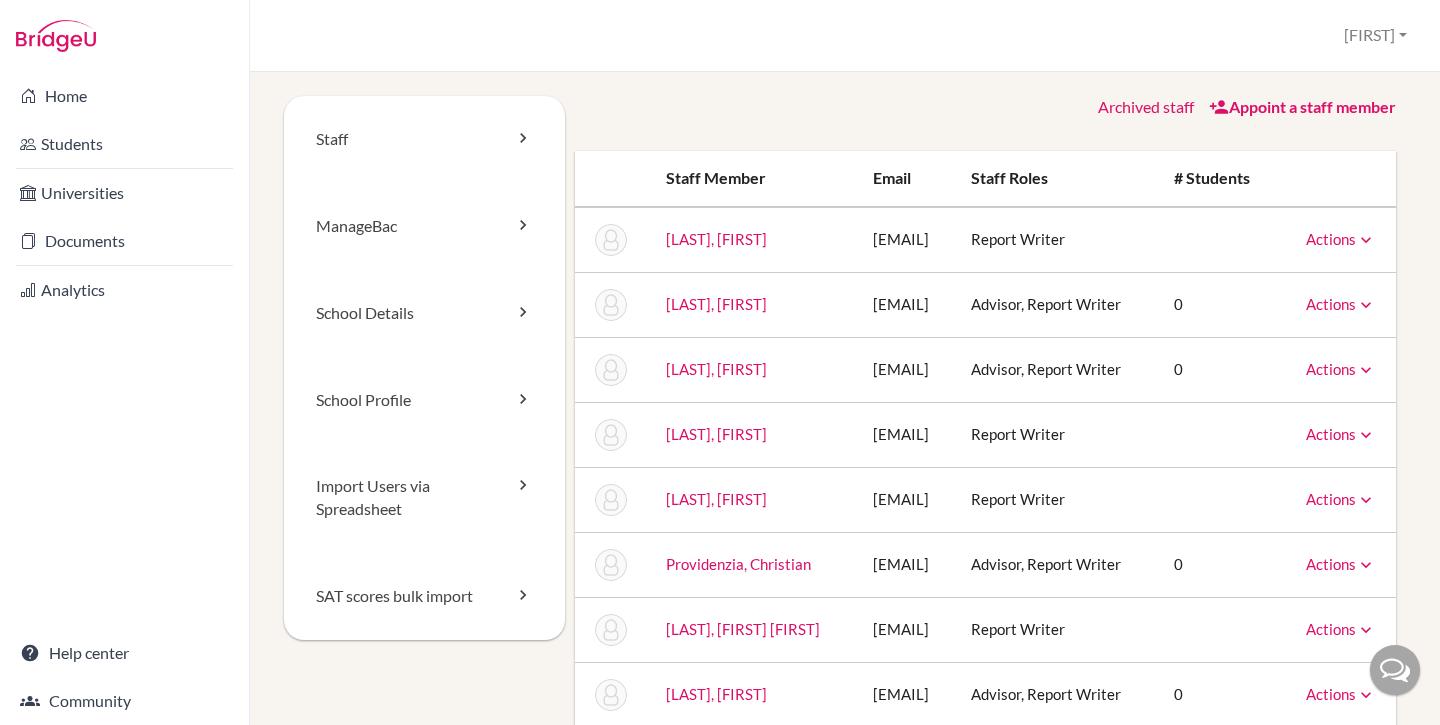 scroll, scrollTop: 0, scrollLeft: 0, axis: both 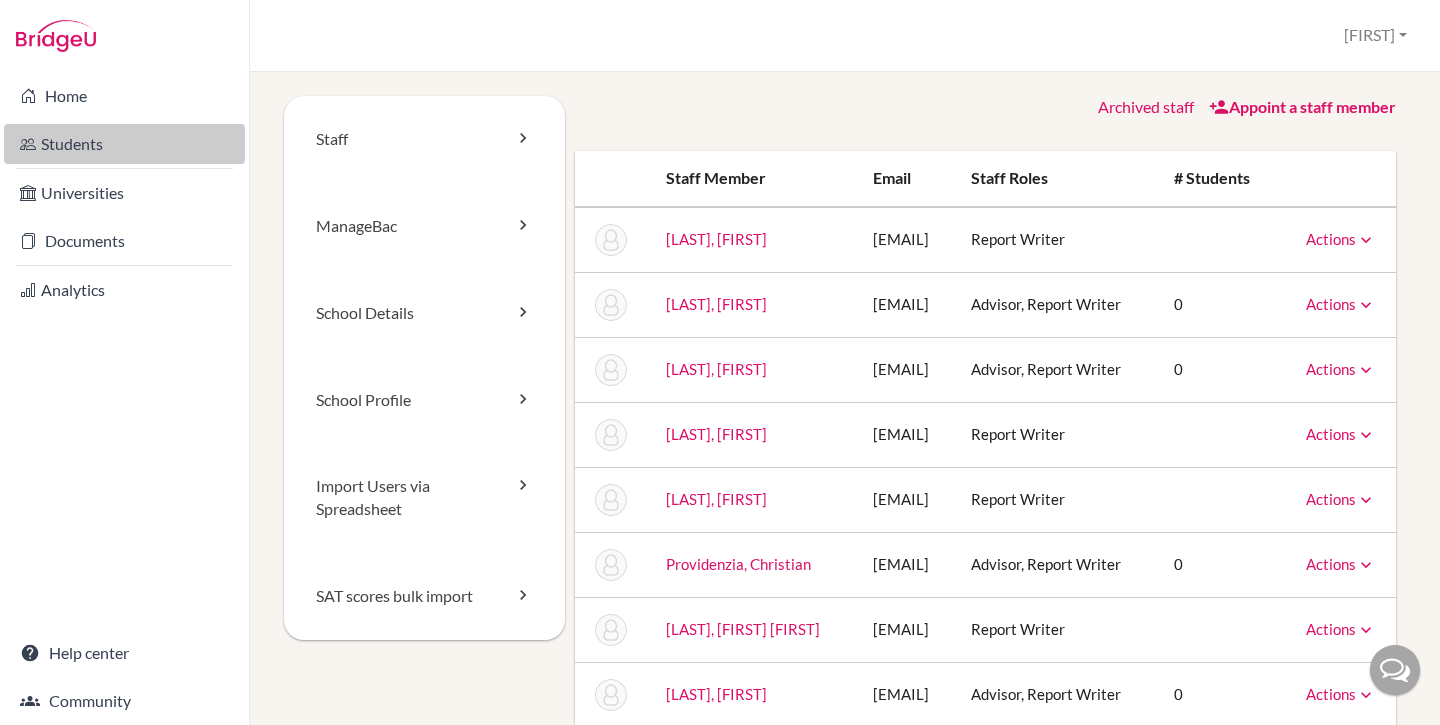 click on "Students" at bounding box center (124, 144) 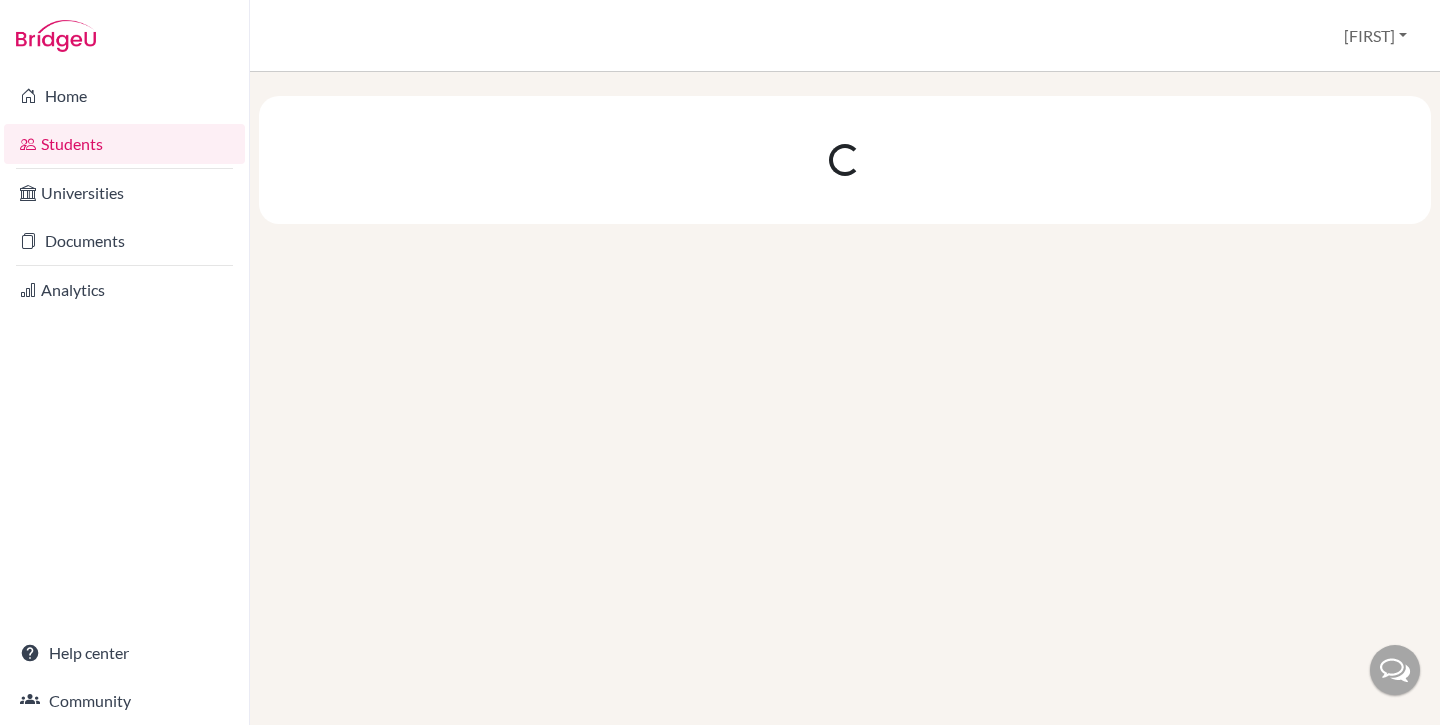 scroll, scrollTop: 0, scrollLeft: 0, axis: both 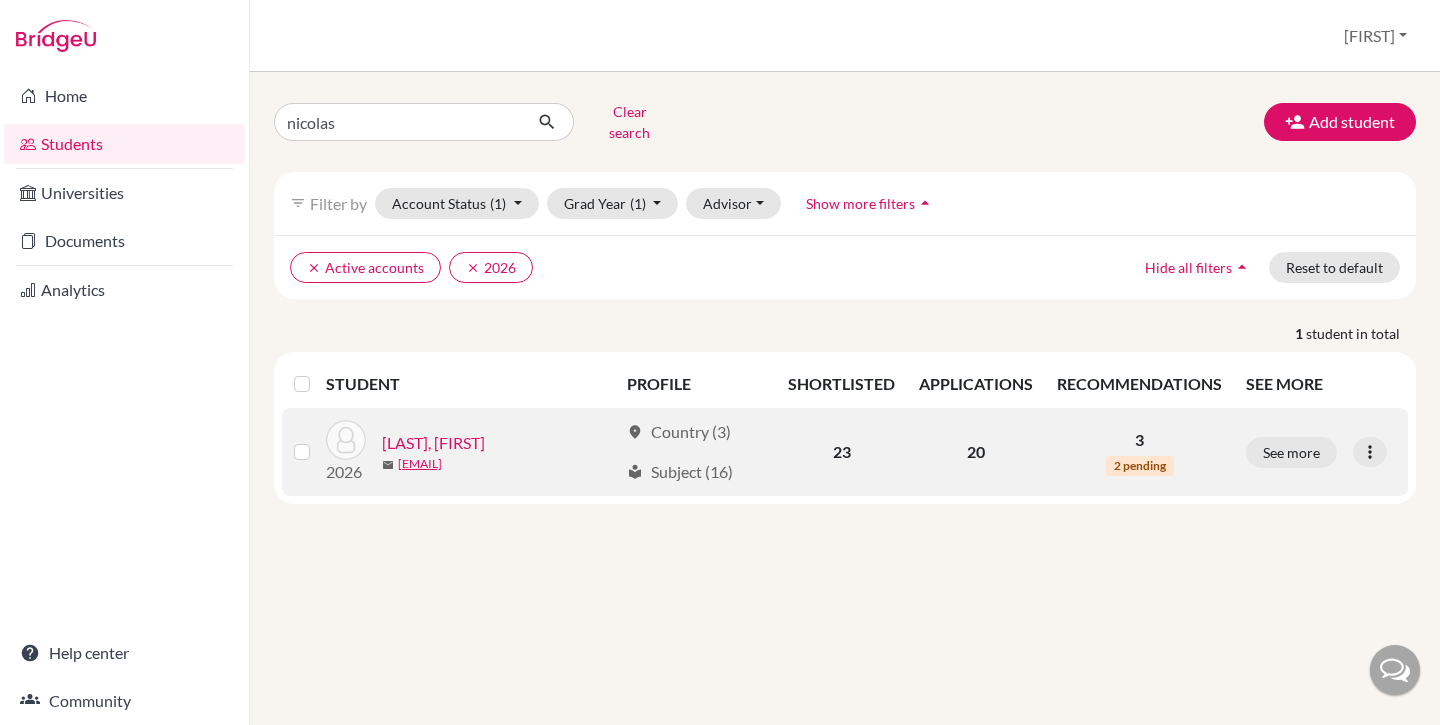 click on "Vazquez, Nicolas" at bounding box center (433, 443) 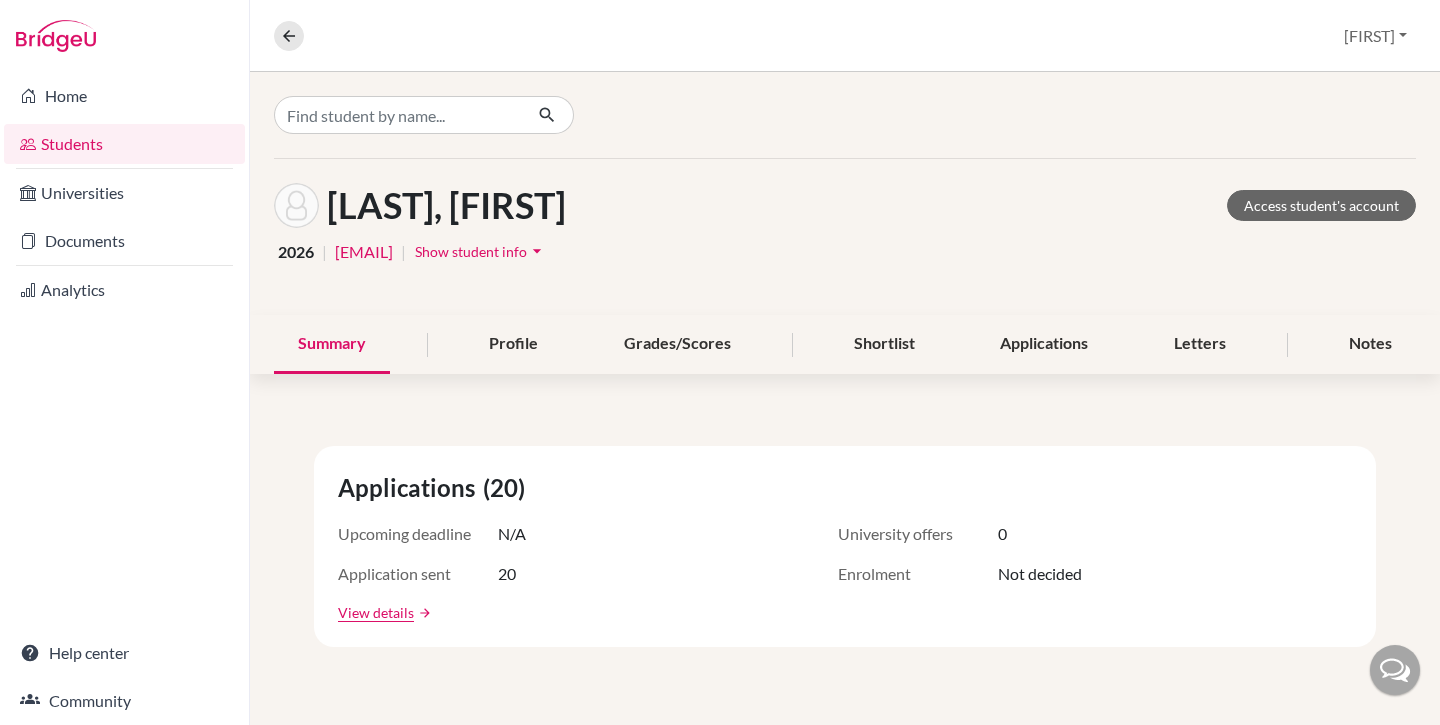 click on "Show student info" at bounding box center (471, 251) 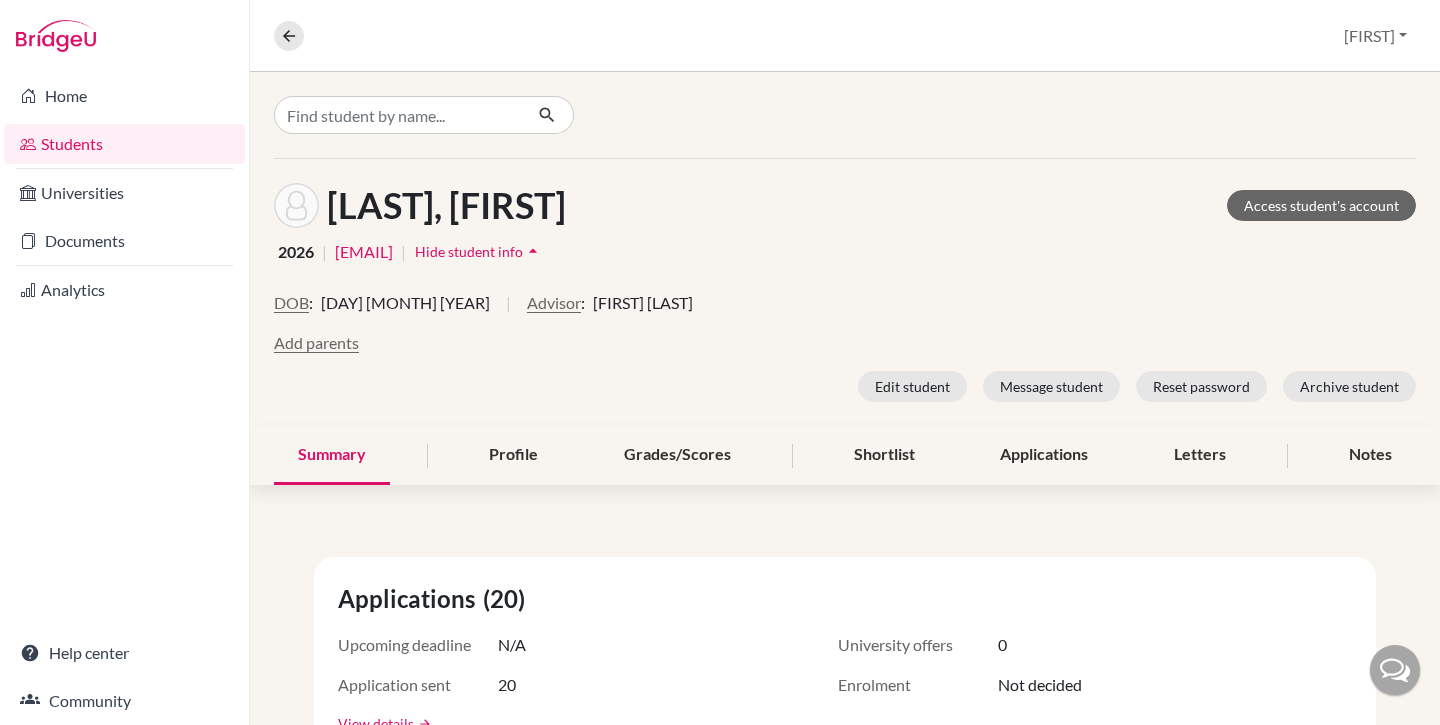 click on "Hide student info" at bounding box center (469, 251) 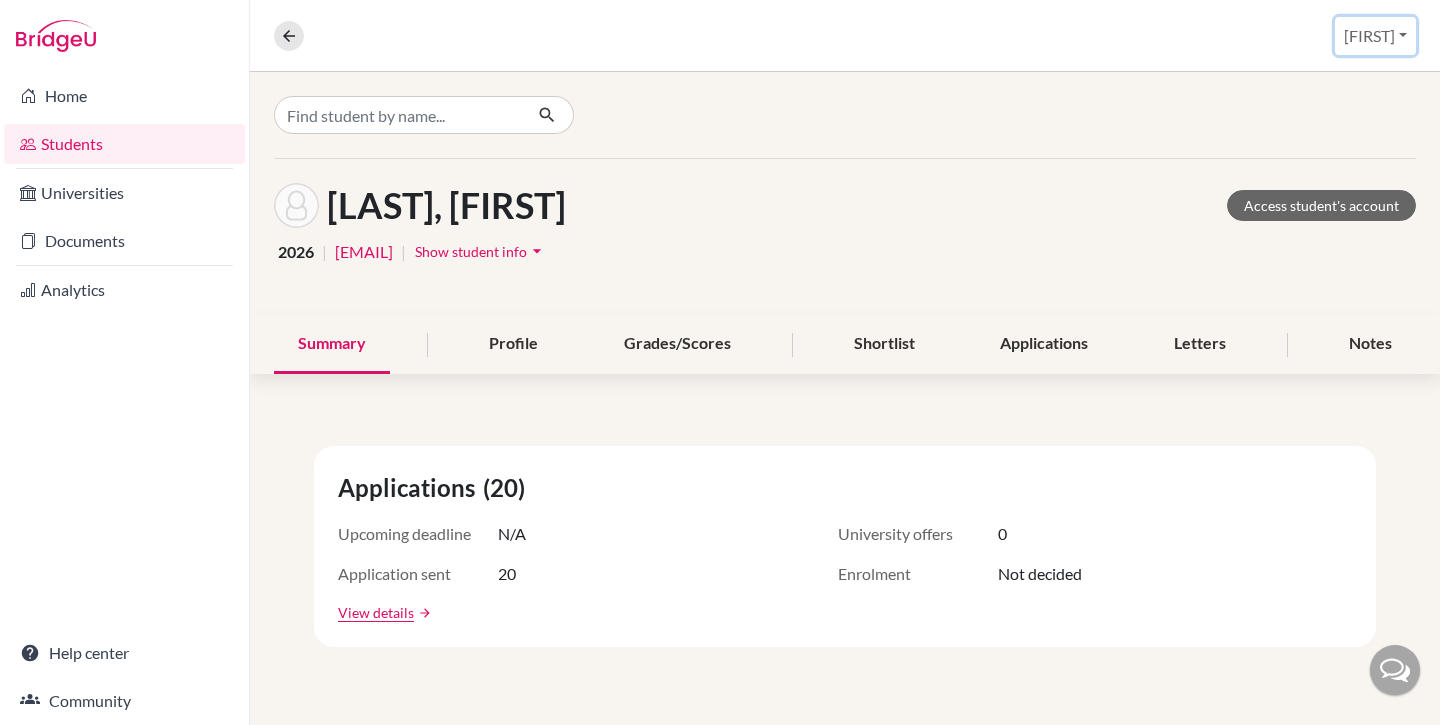 click on "[FIRST]" at bounding box center [1375, 36] 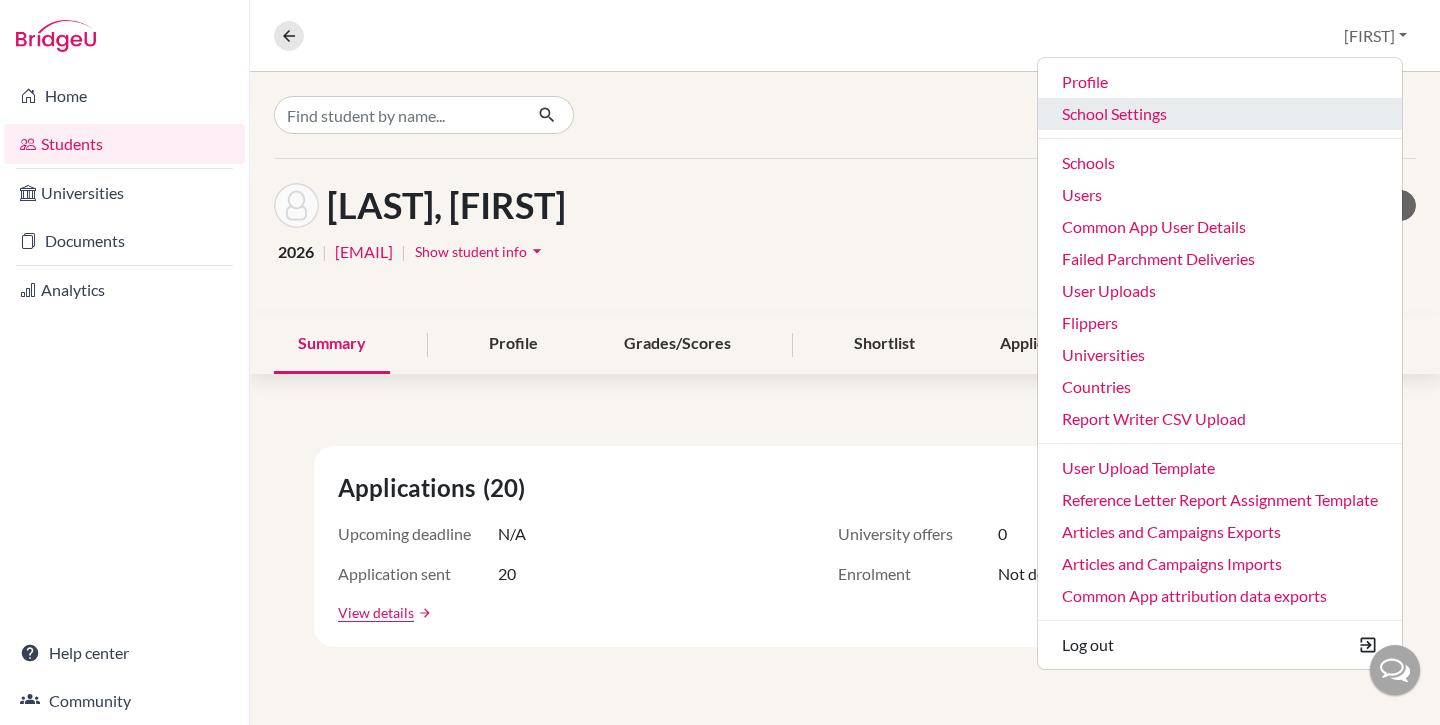 click on "School Settings" at bounding box center (1220, 114) 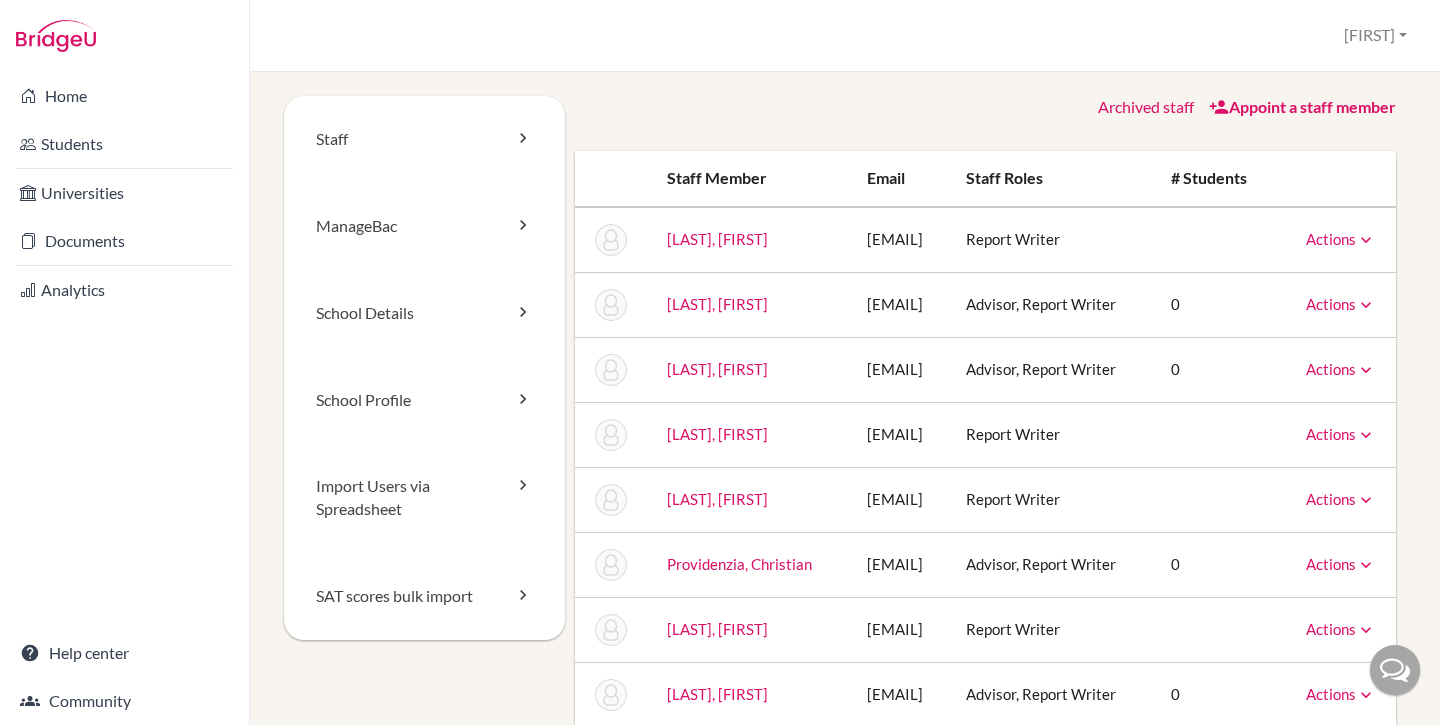 scroll, scrollTop: 0, scrollLeft: 0, axis: both 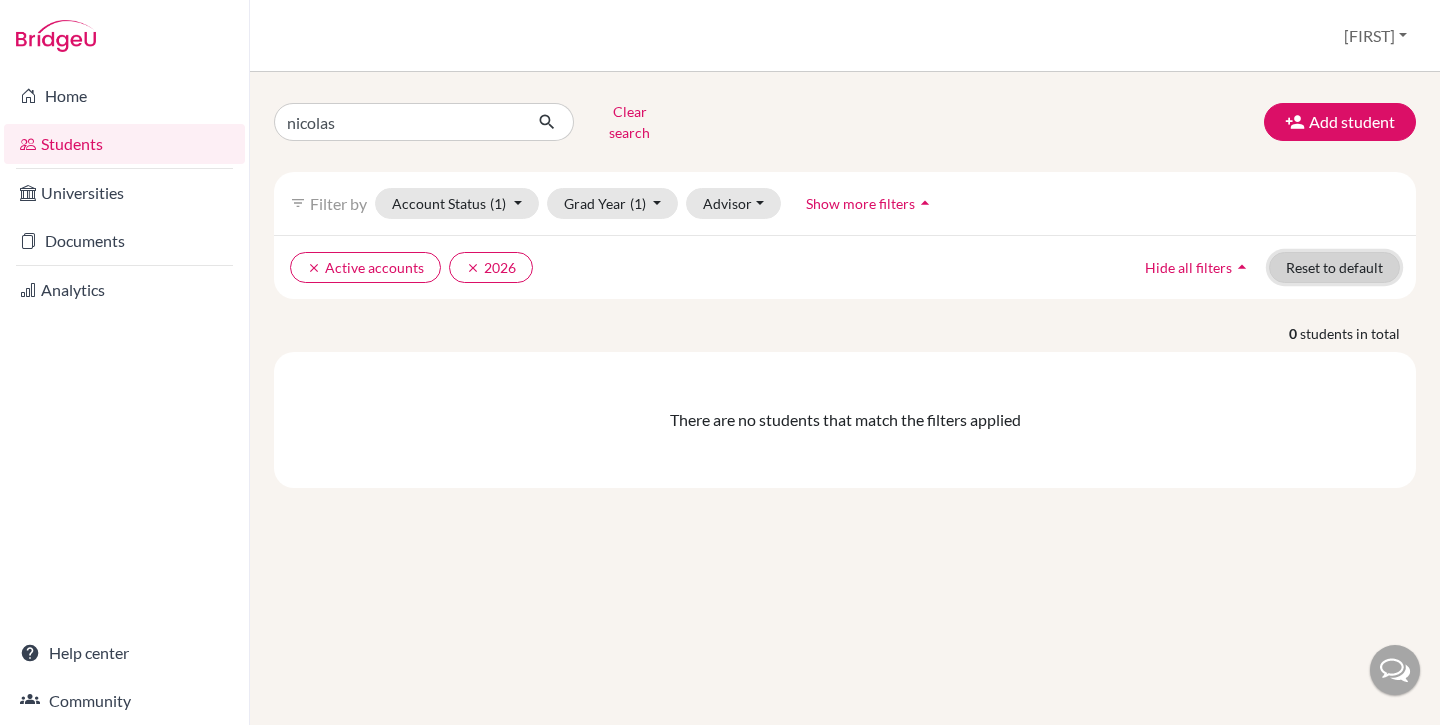 click on "Reset to default" at bounding box center (1334, 267) 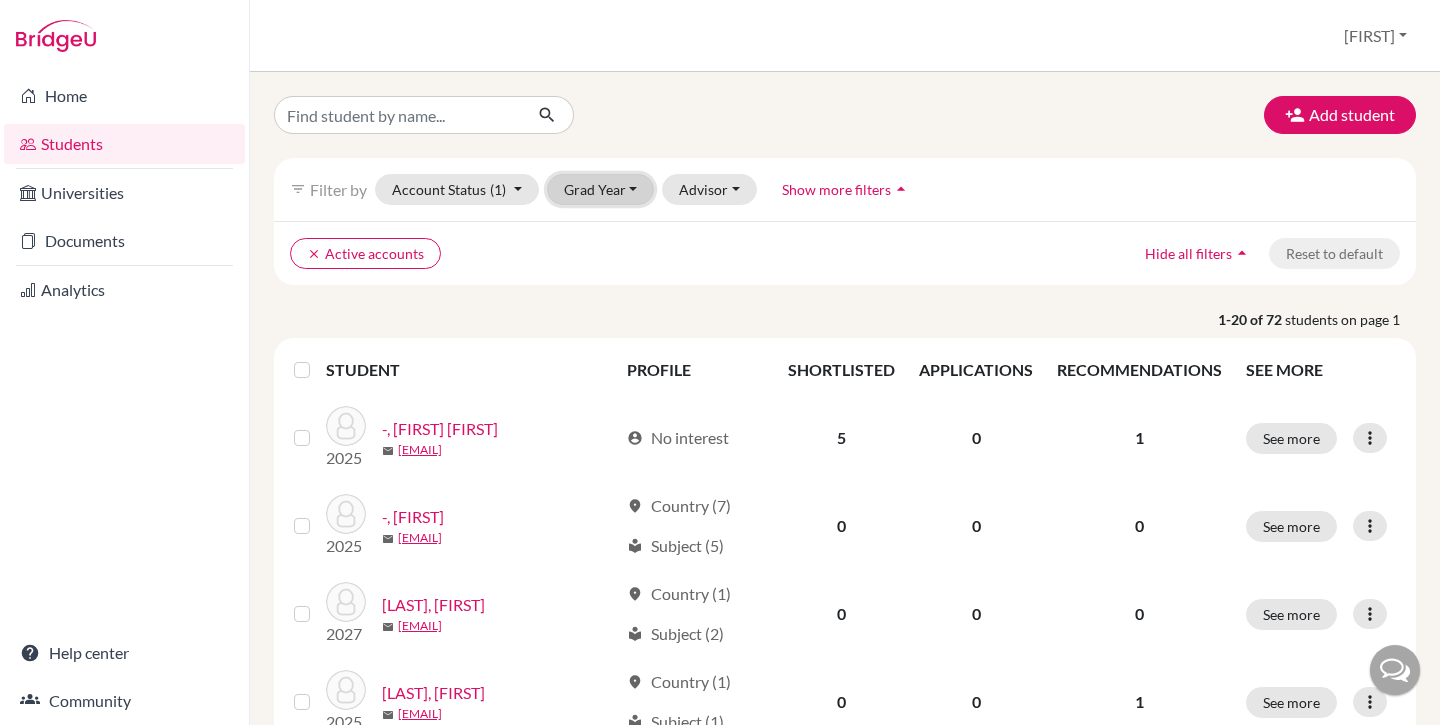 click on "Grad Year" at bounding box center (601, 189) 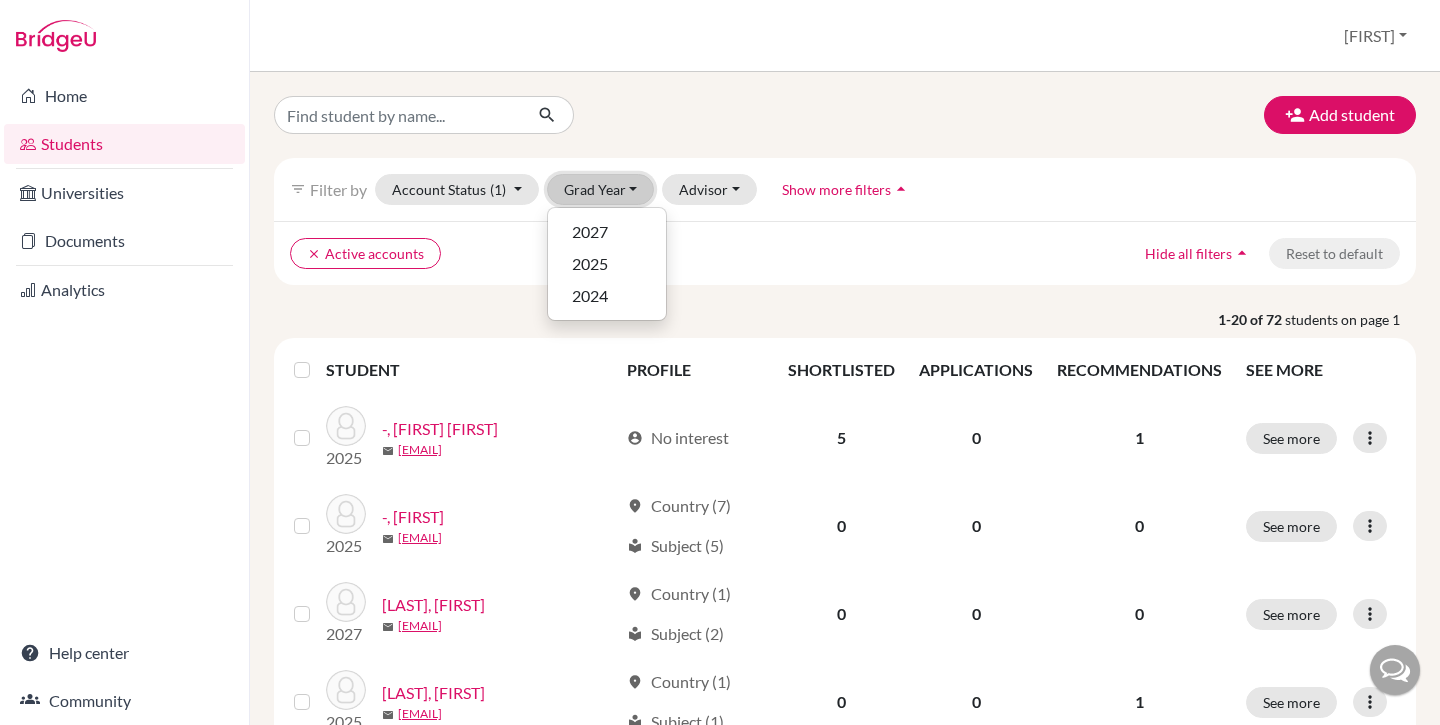click on "Grad Year" at bounding box center [601, 189] 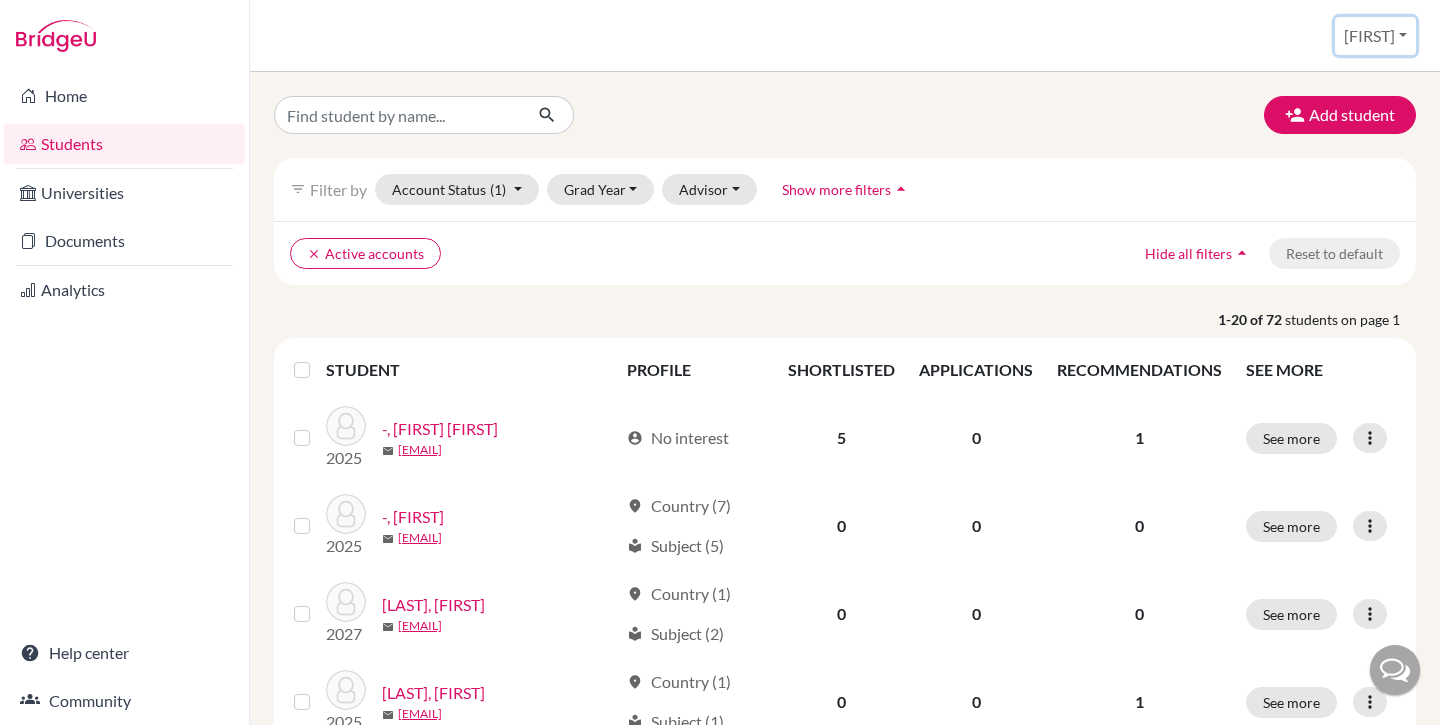 click on "[FIRST]" at bounding box center [1375, 36] 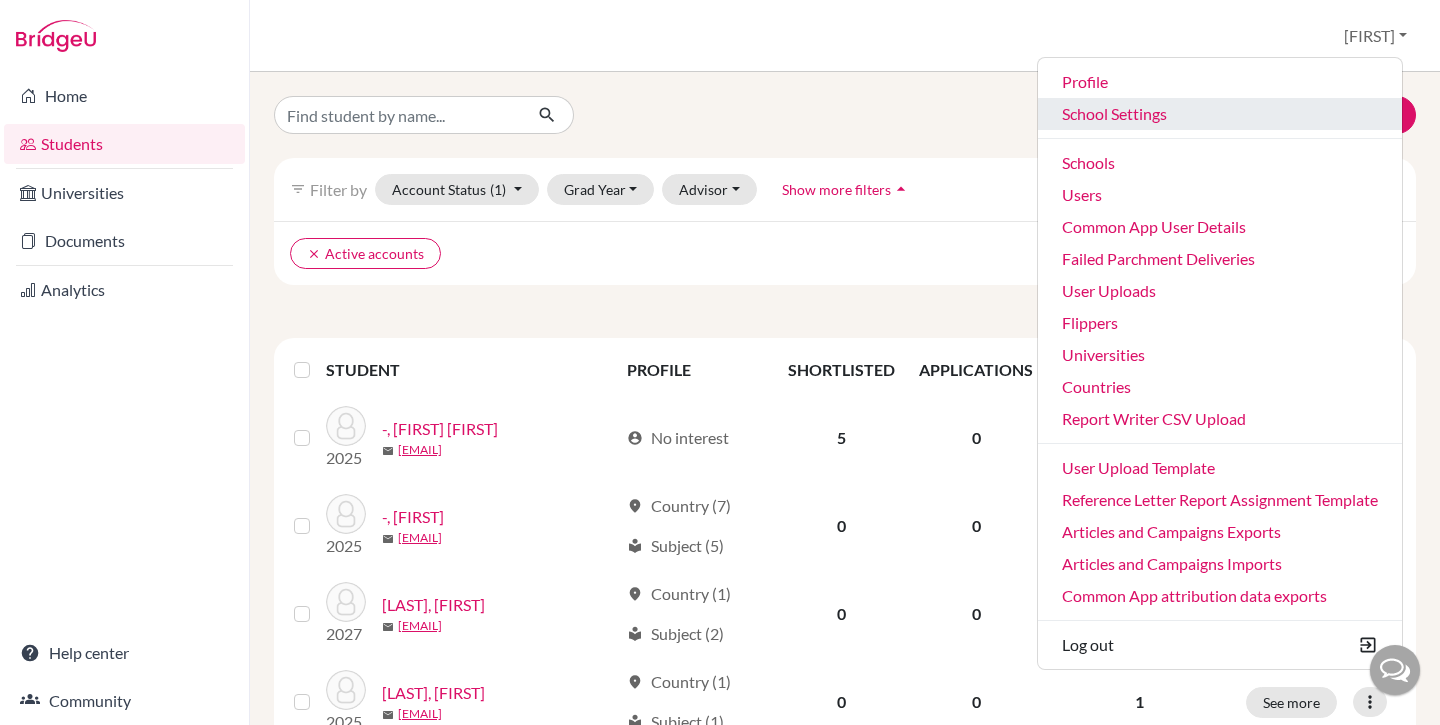 click on "School Settings" at bounding box center (1220, 114) 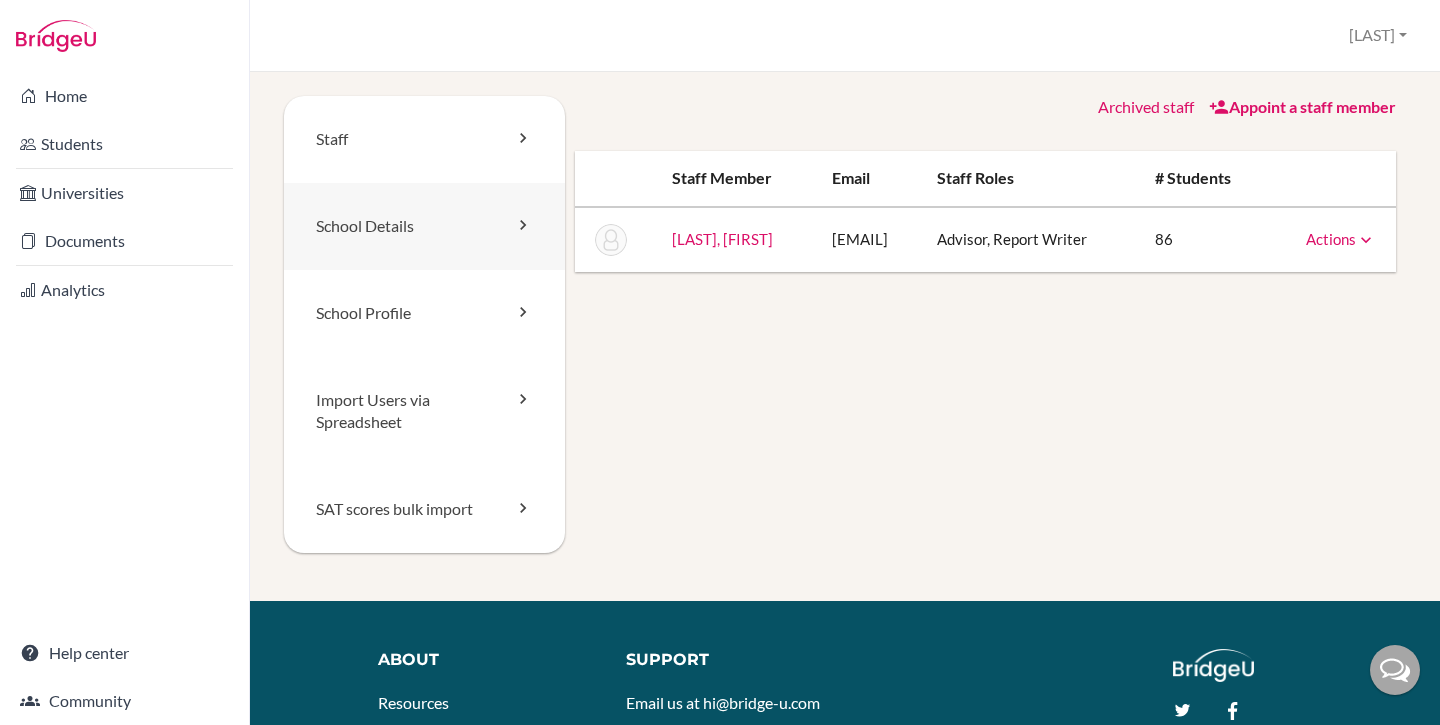 scroll, scrollTop: 0, scrollLeft: 0, axis: both 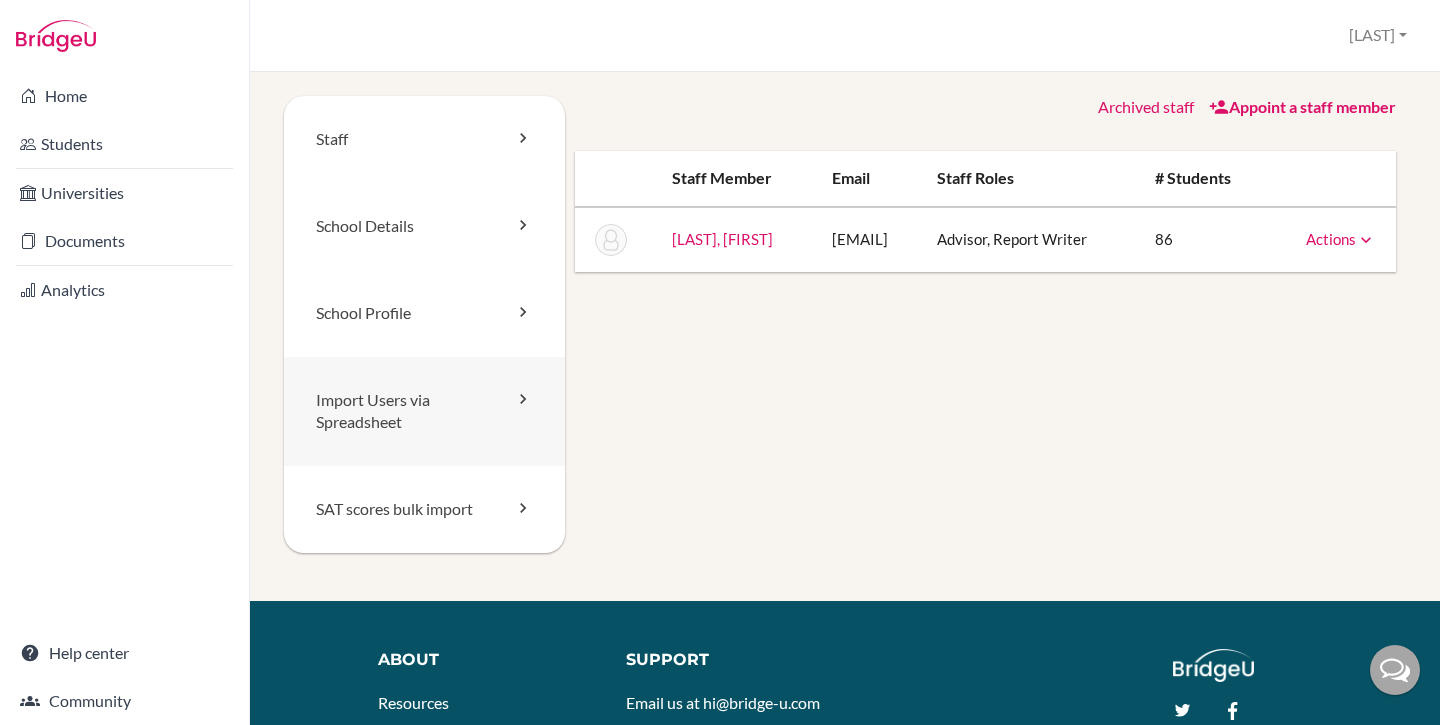 click on "Import Users via Spreadsheet" at bounding box center [424, 412] 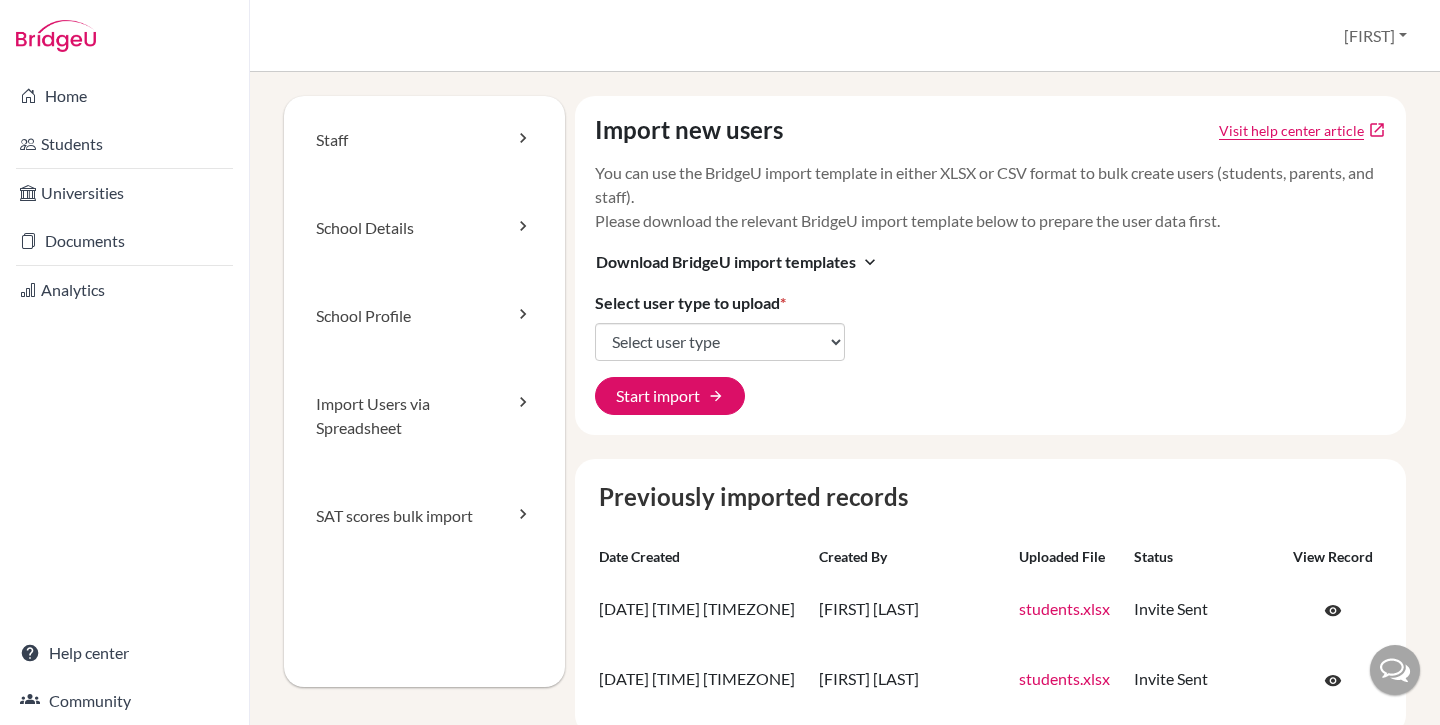 scroll, scrollTop: 0, scrollLeft: 0, axis: both 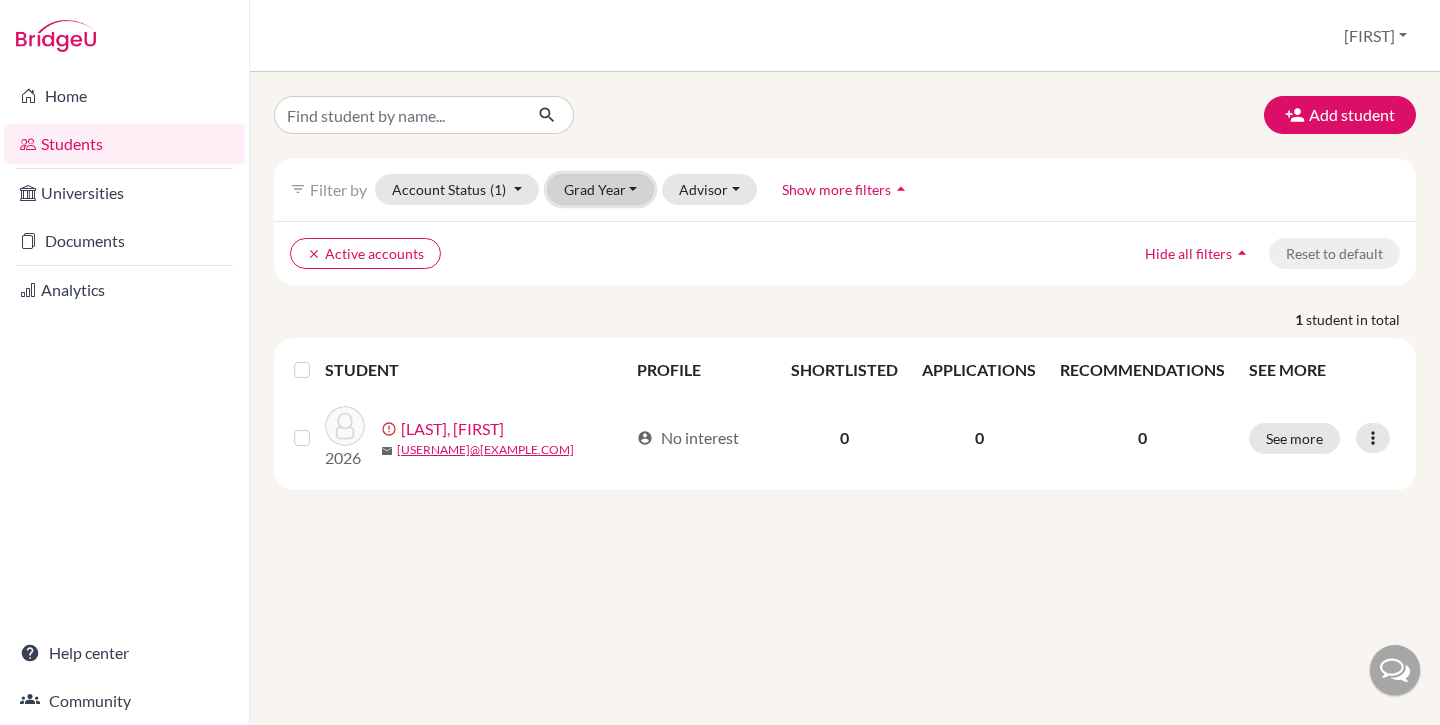 click on "Grad Year" at bounding box center [601, 189] 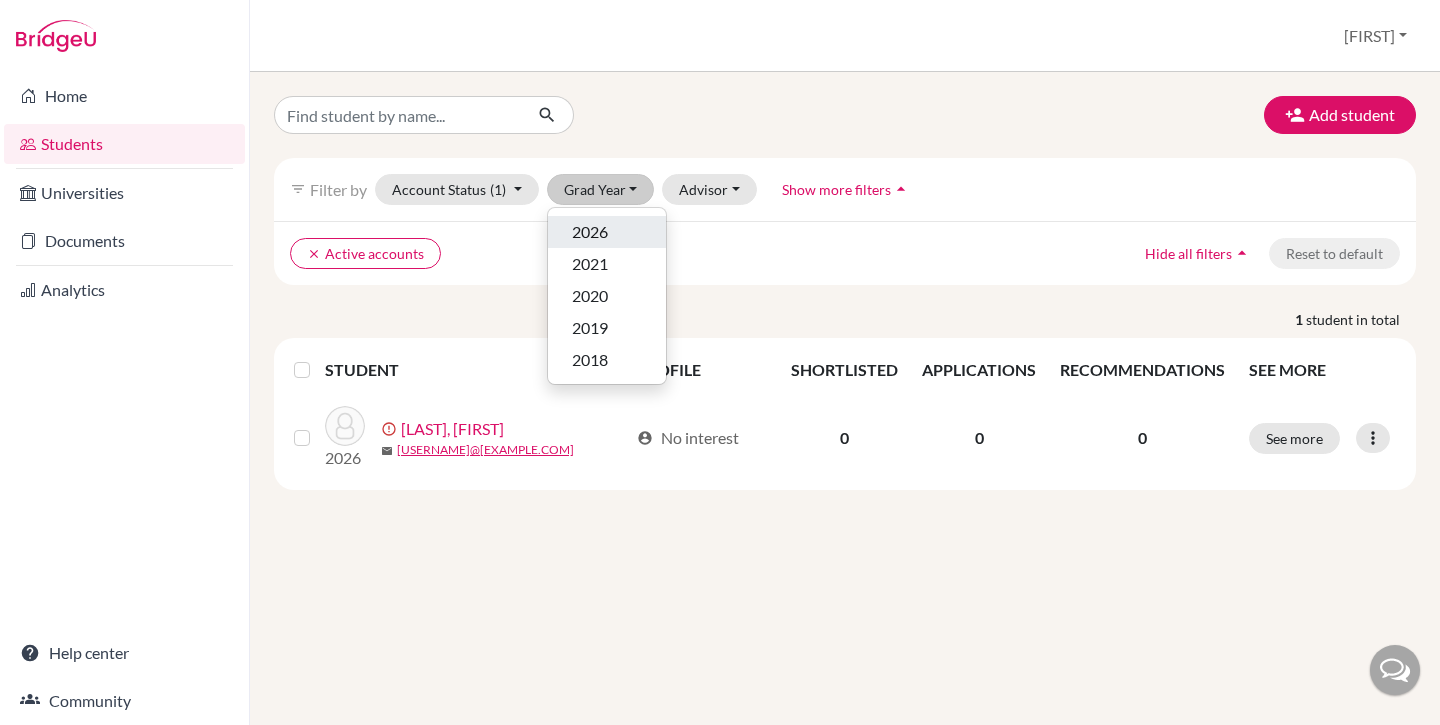 click on "2026" at bounding box center [607, 232] 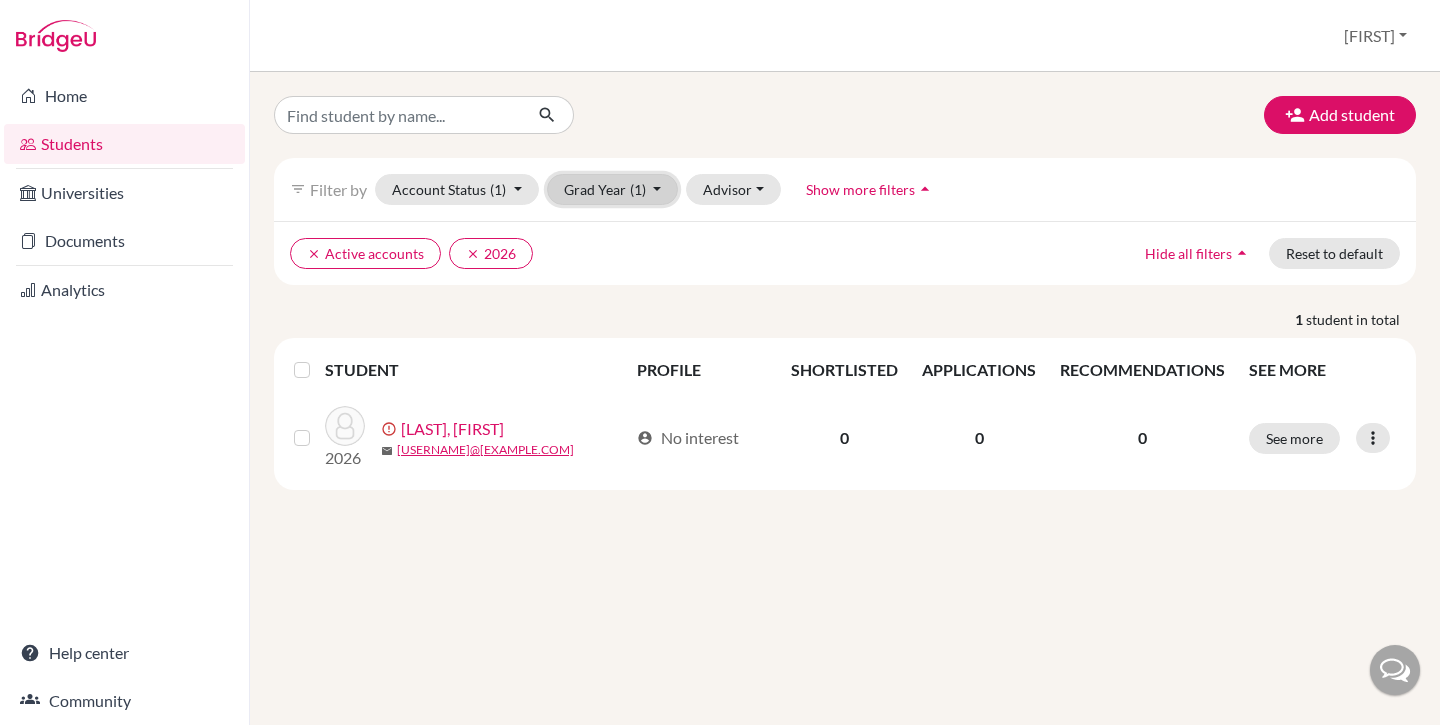 click on "Grad Year (1)" at bounding box center (613, 189) 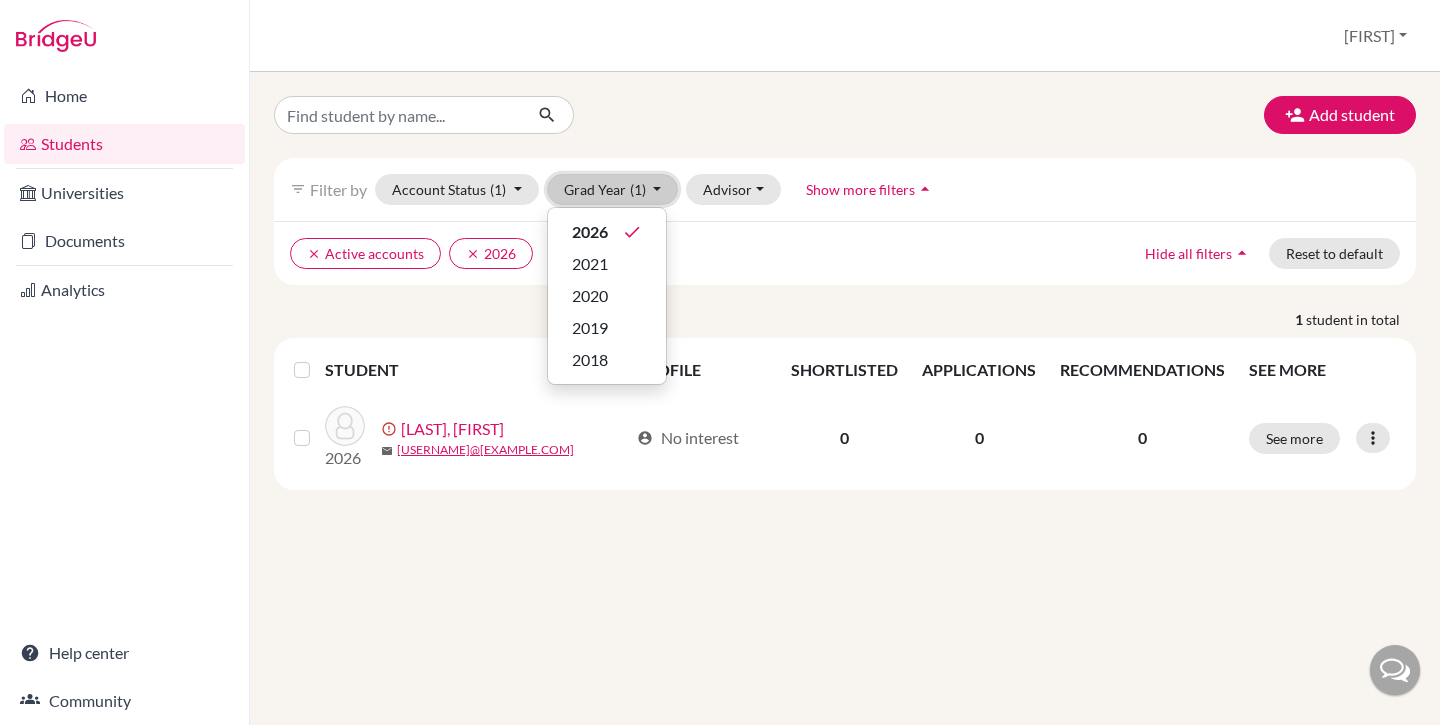 click on "Grad Year (1)" at bounding box center [613, 189] 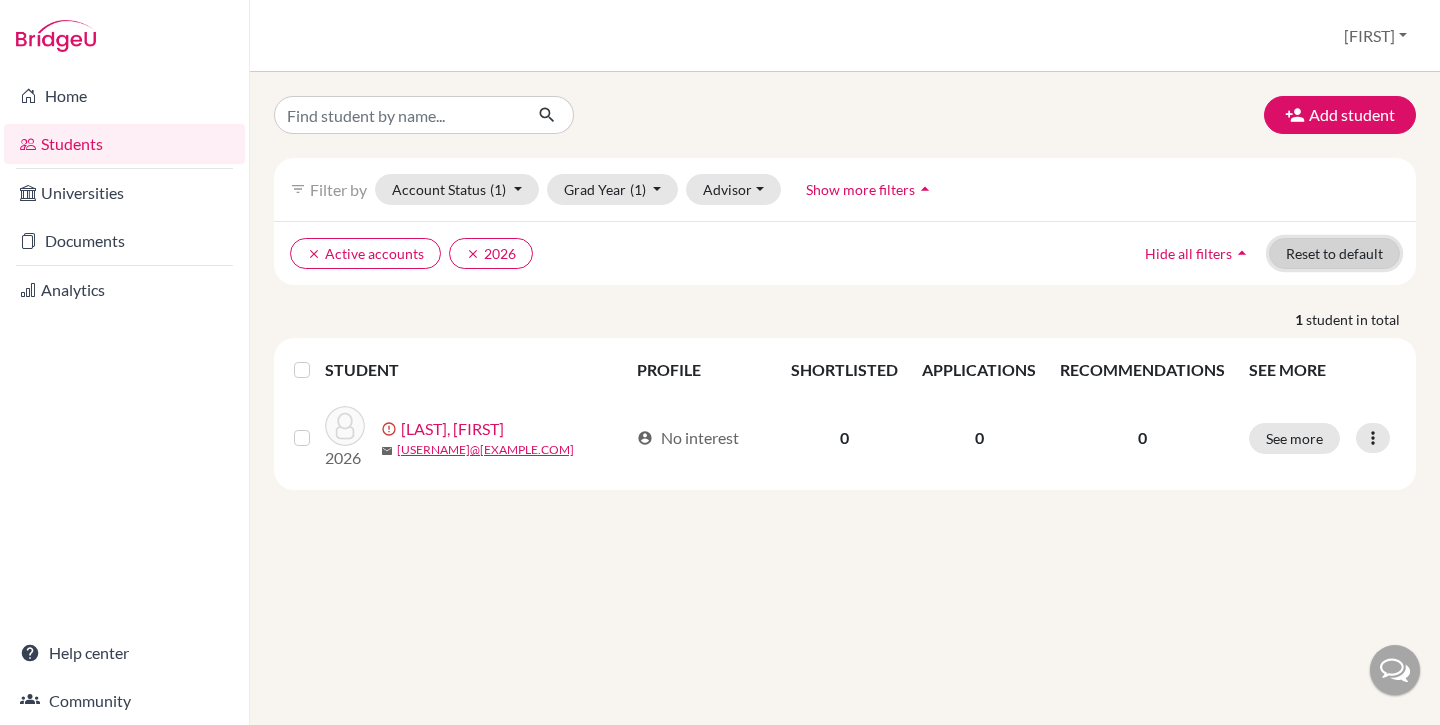 click on "Reset to default" at bounding box center [1334, 253] 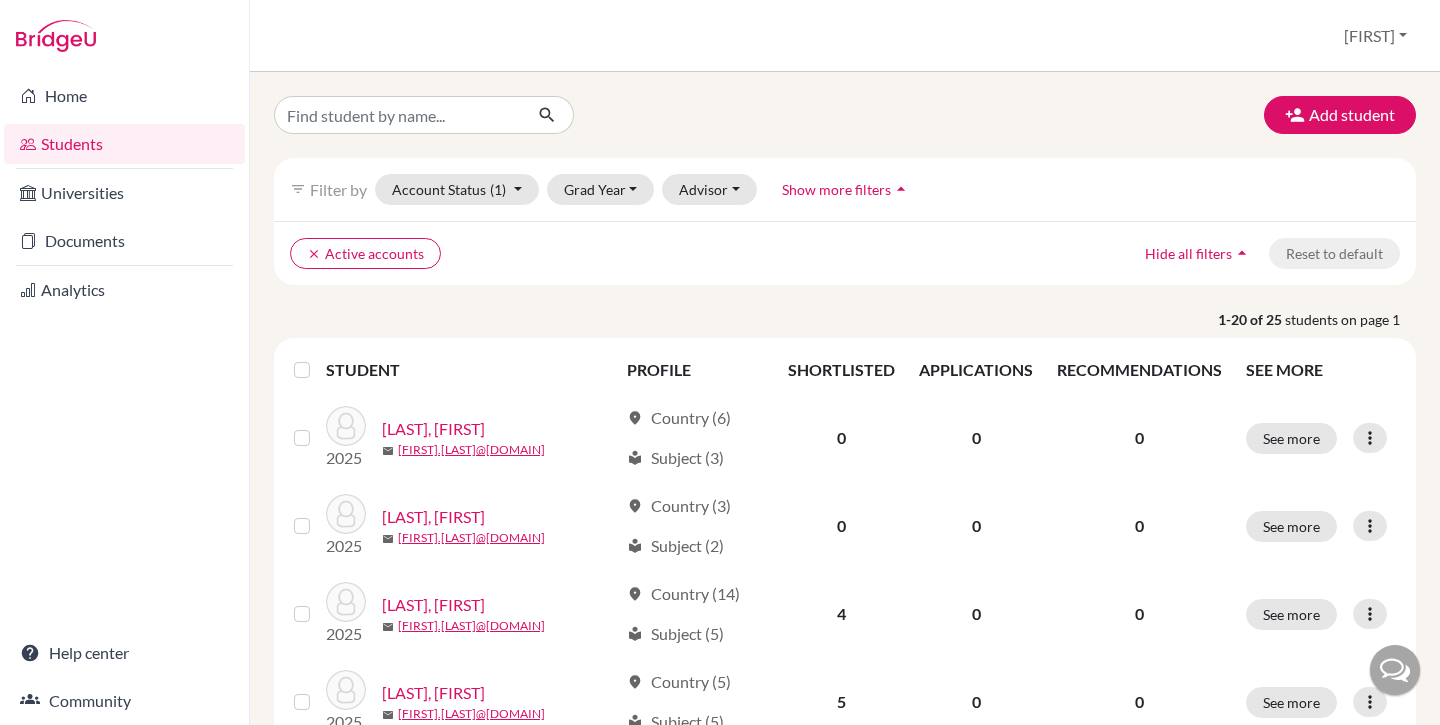 scroll, scrollTop: 0, scrollLeft: 0, axis: both 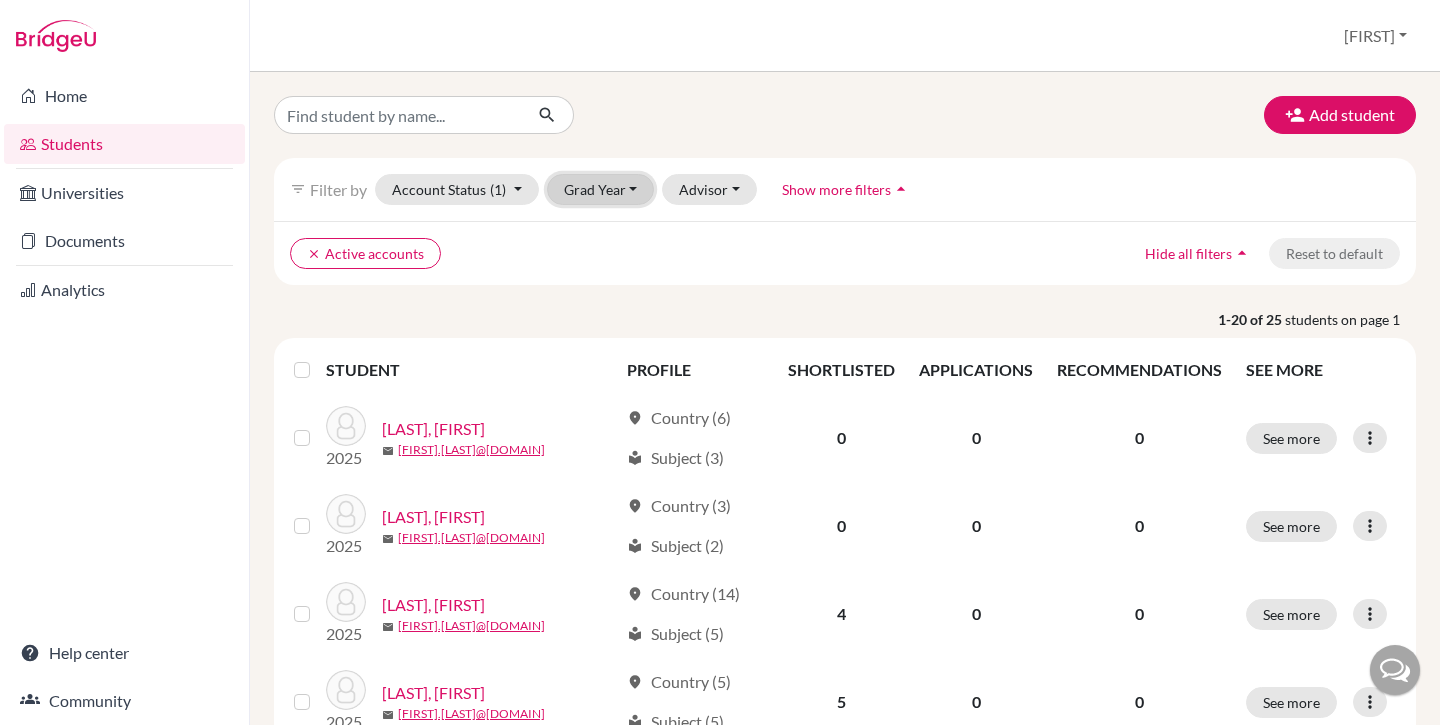 click on "Grad Year" at bounding box center (601, 189) 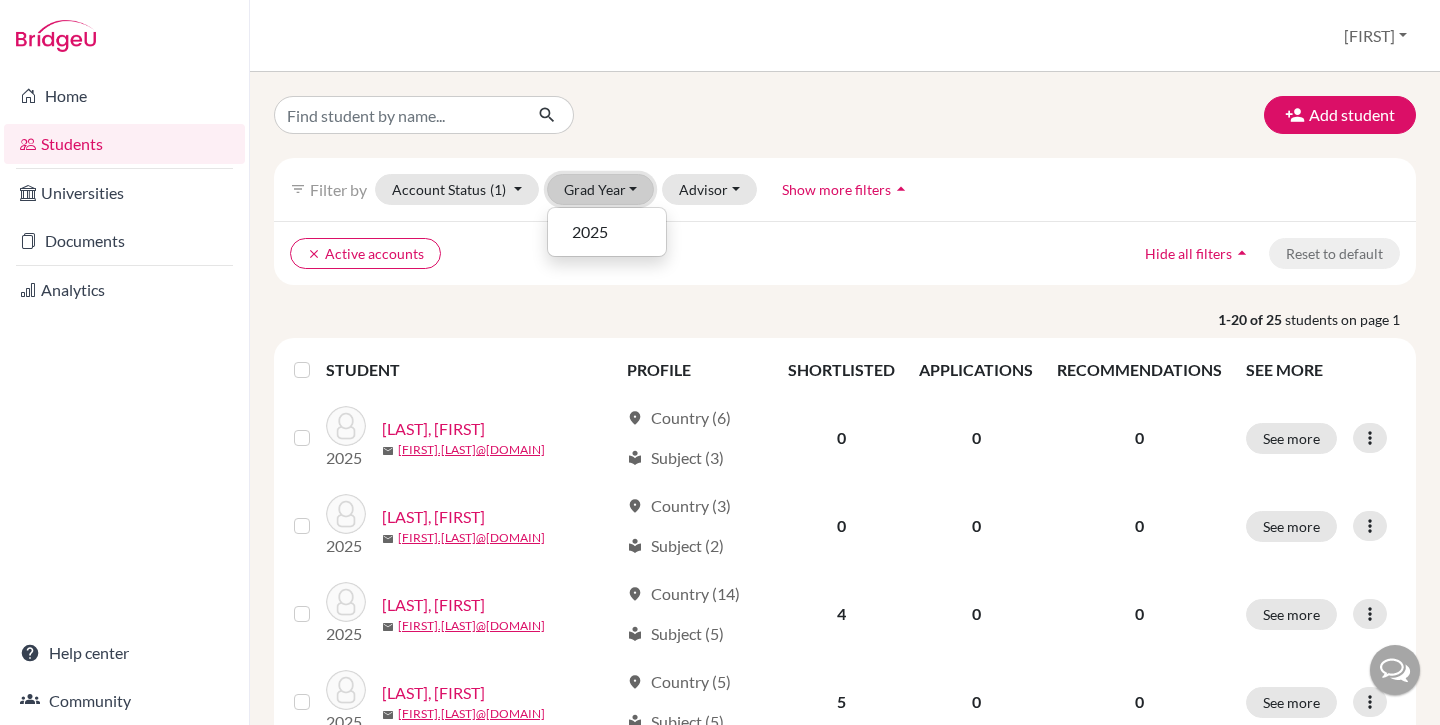 click on "Grad Year" at bounding box center [601, 189] 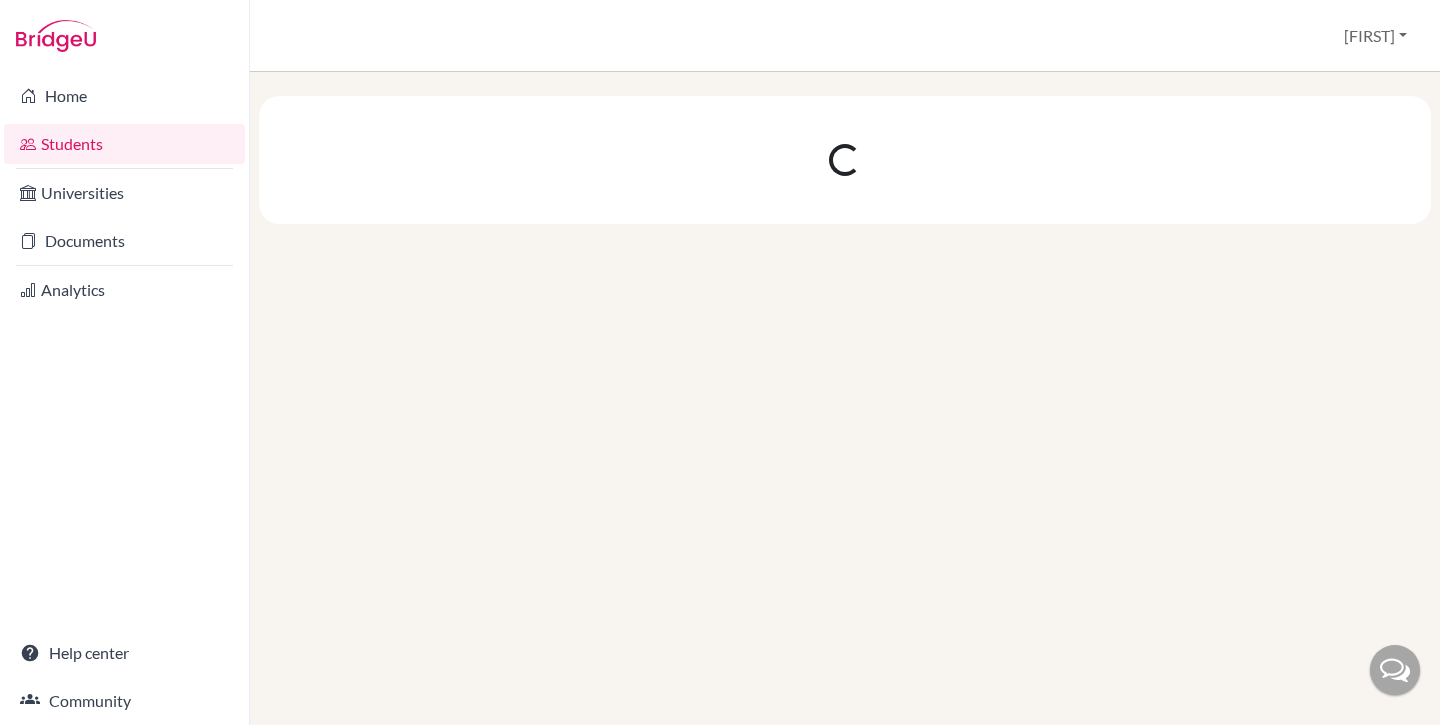 scroll, scrollTop: 0, scrollLeft: 0, axis: both 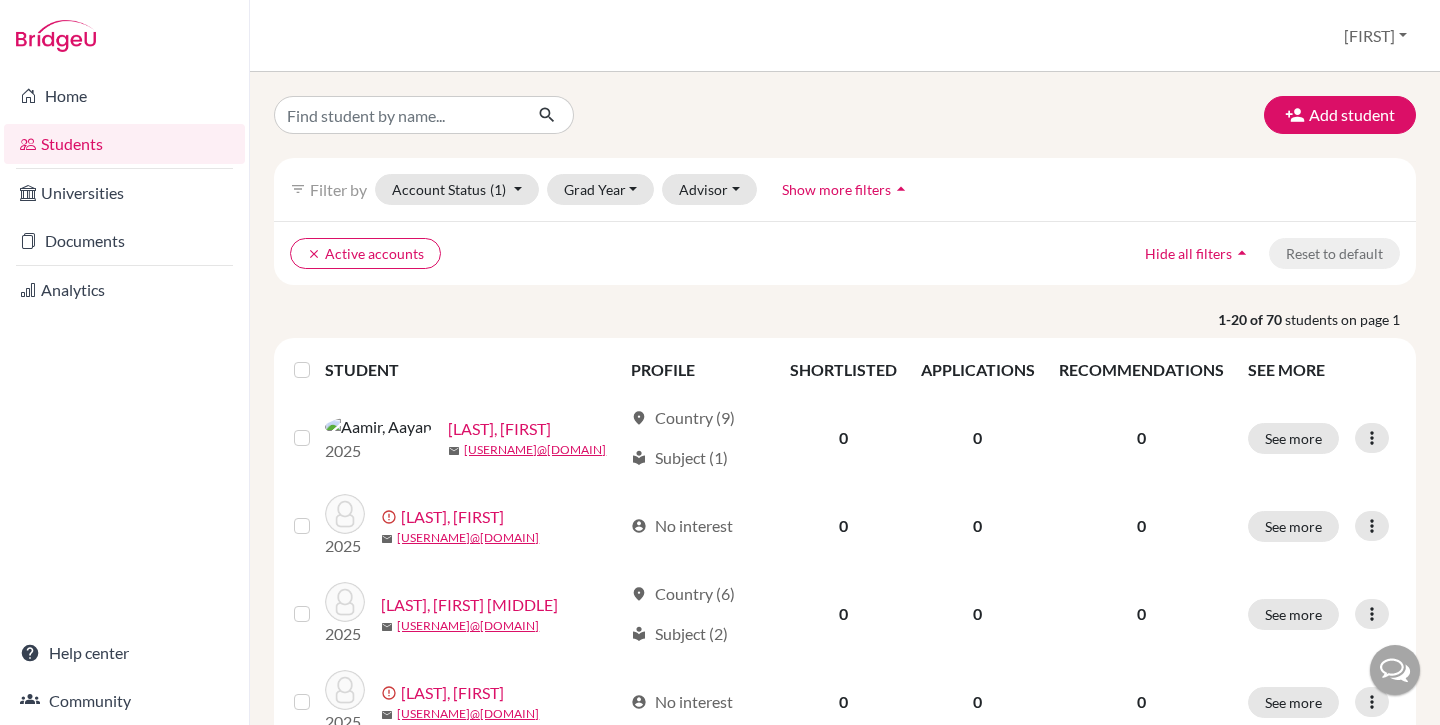 click on "filter_list Filter by Account Status (1) Active accounts done Archived accounts Registered Unregistered Grad Year 2026 2025 2024 Advisor Without advisor [LAST], [FIRST] [LAST], [FIRST] [LAST], [FIRST] [LAST] , [FIRST] [LAST], [FIRST] [LAST], [FIRST] [LAST], [FIRST] [LAST], [FIRST] [LAST], [FIRST] Show more filters arrow_drop_up" at bounding box center (845, 189) 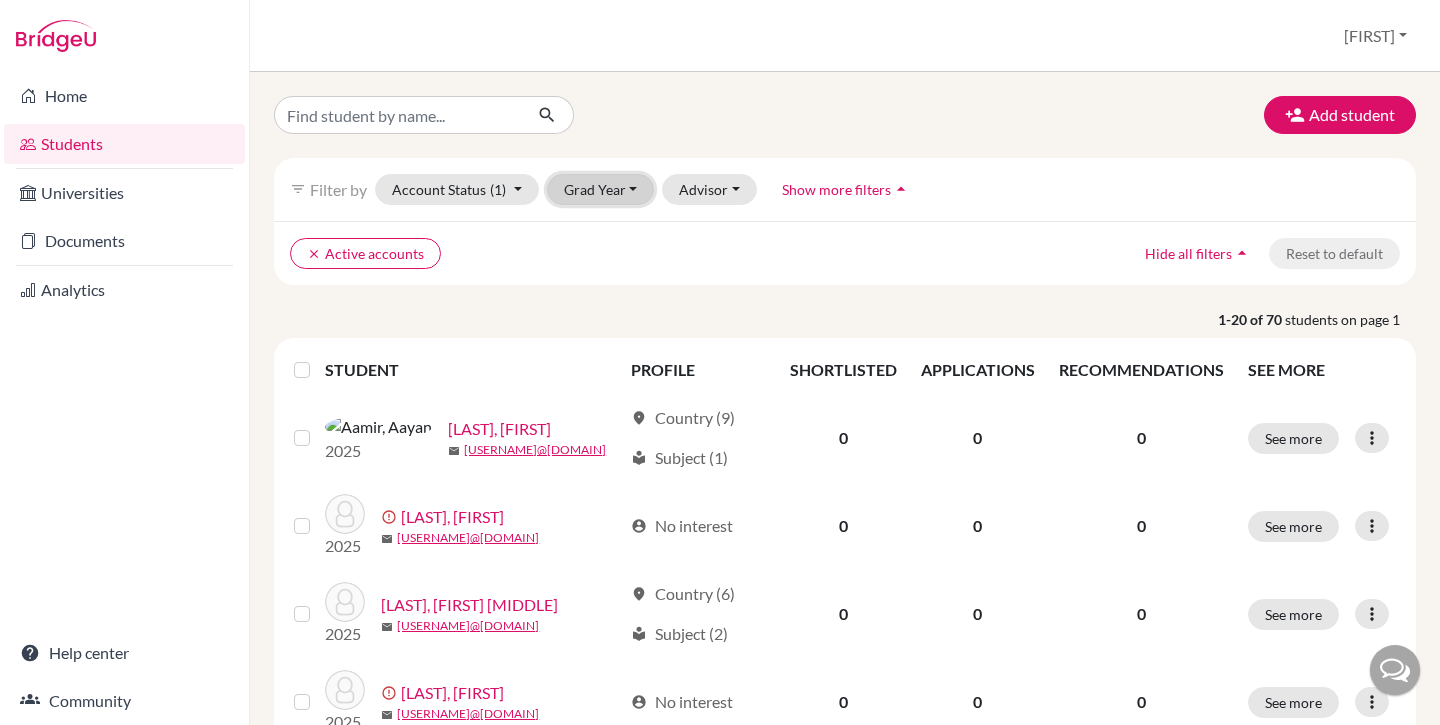 click on "Grad Year" at bounding box center [601, 189] 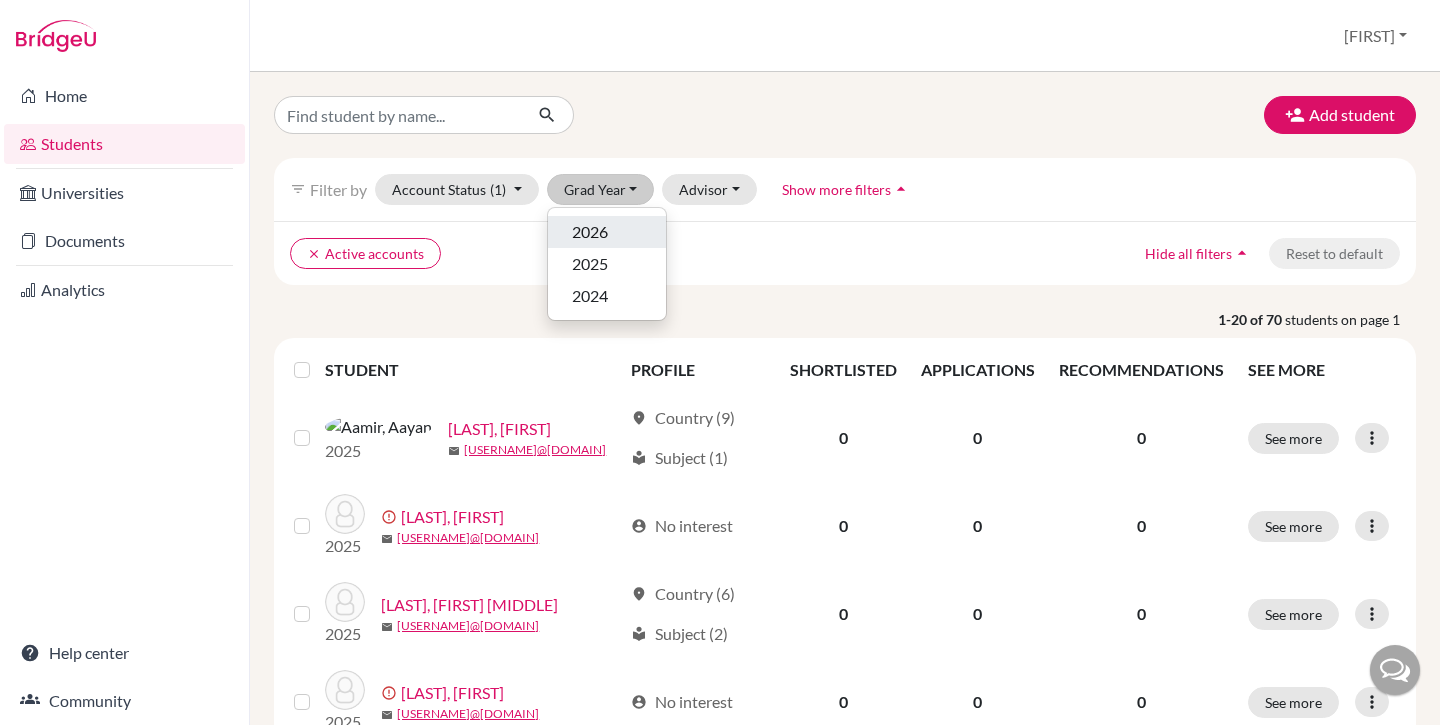click on "2026" at bounding box center (607, 232) 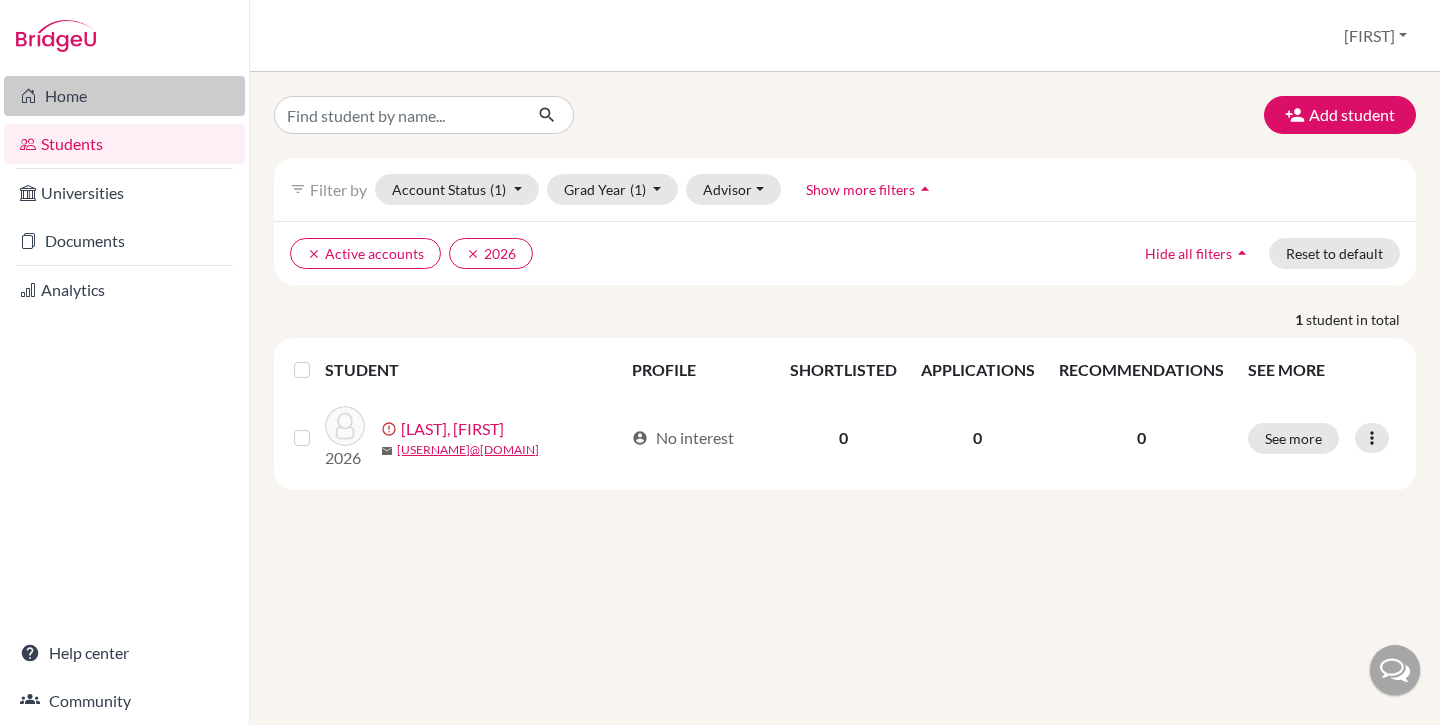 click on "Home" at bounding box center [124, 96] 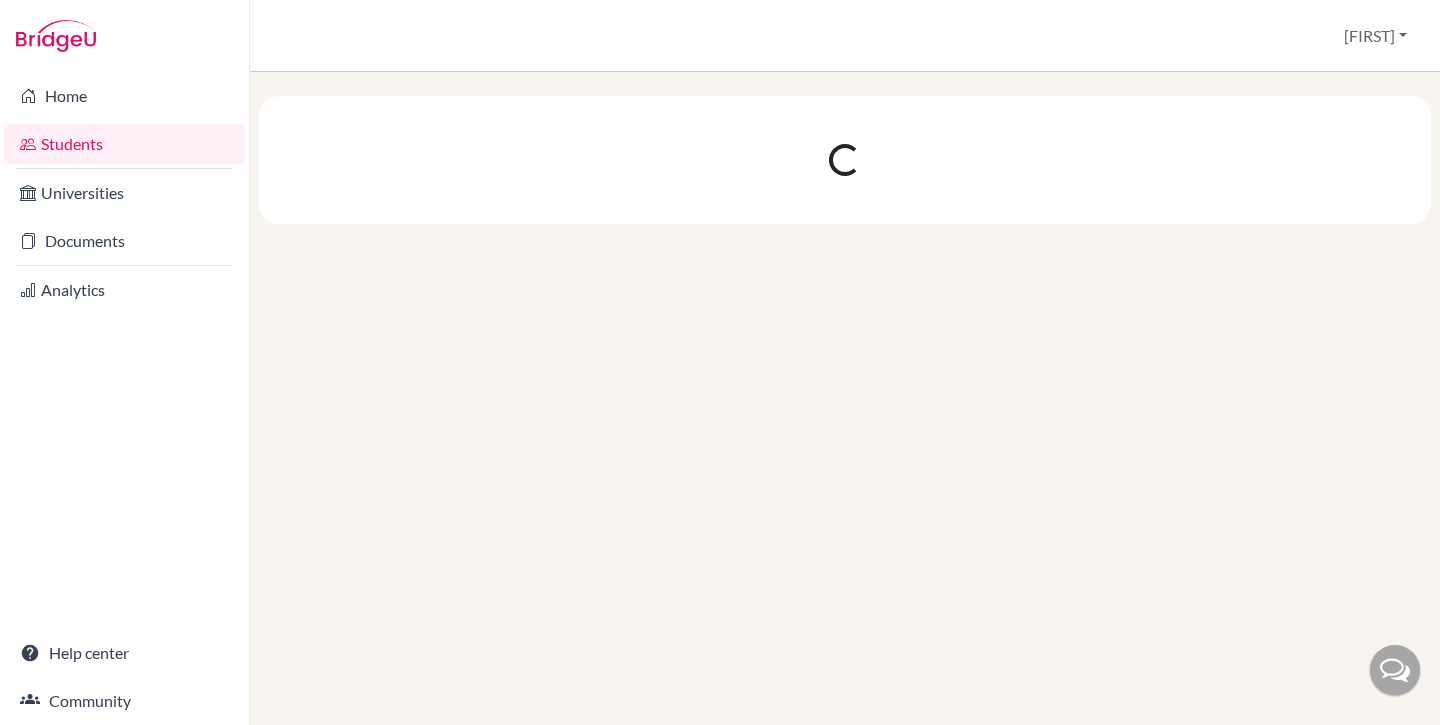 scroll, scrollTop: 0, scrollLeft: 0, axis: both 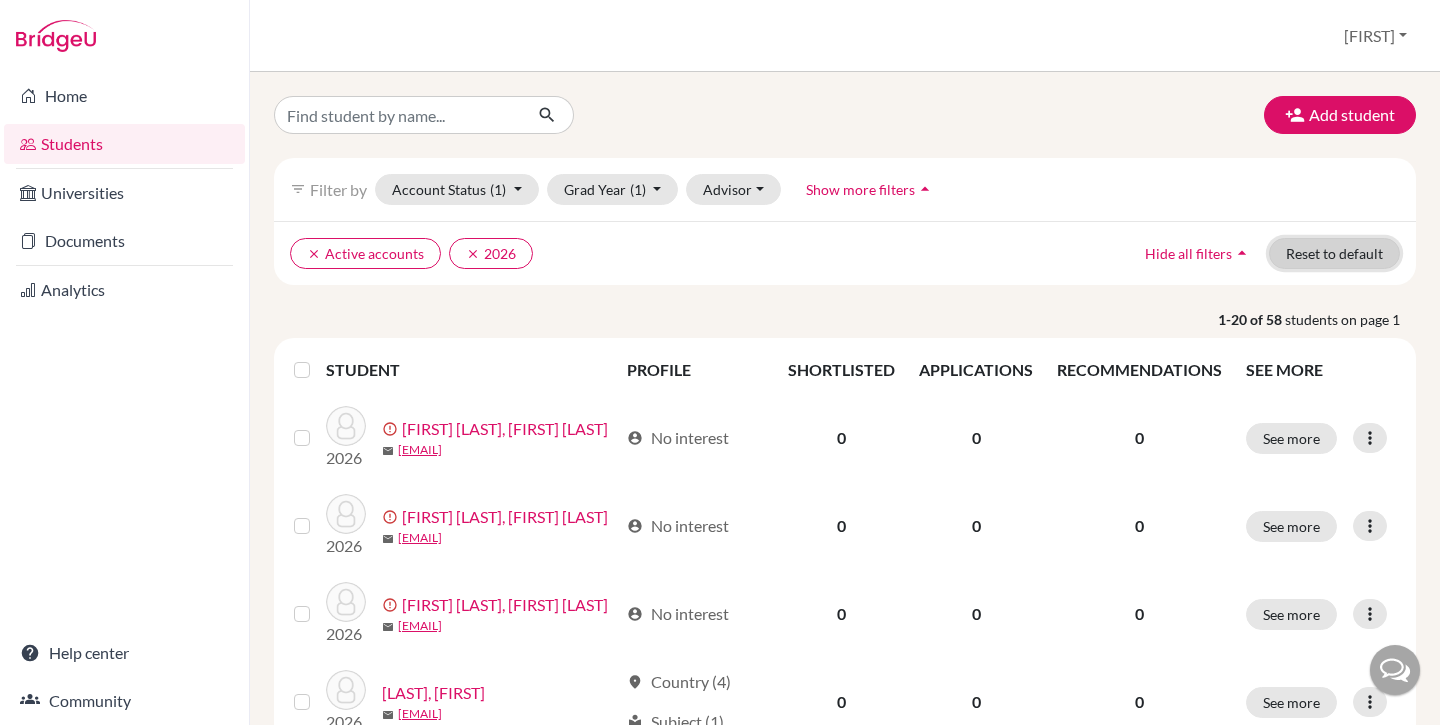click on "Reset to default" at bounding box center [1334, 253] 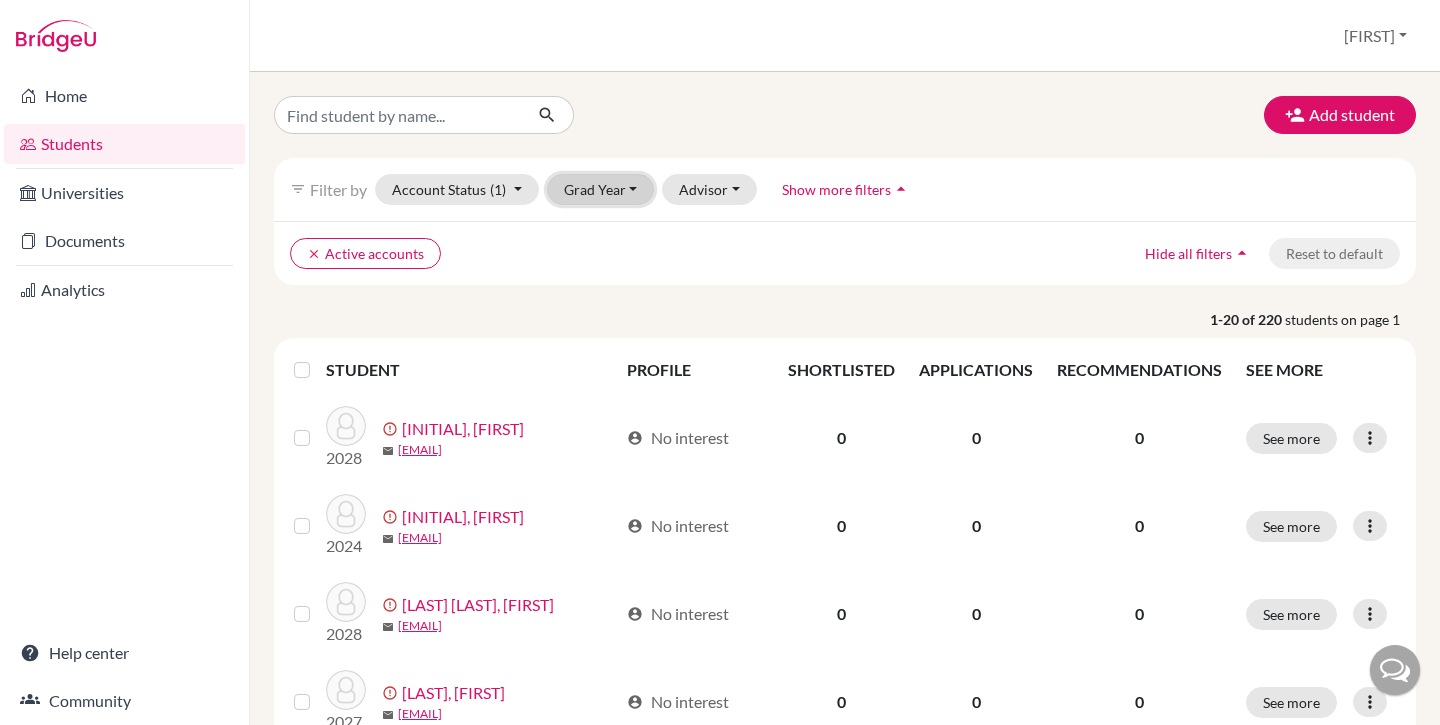 click on "Grad Year" at bounding box center [601, 189] 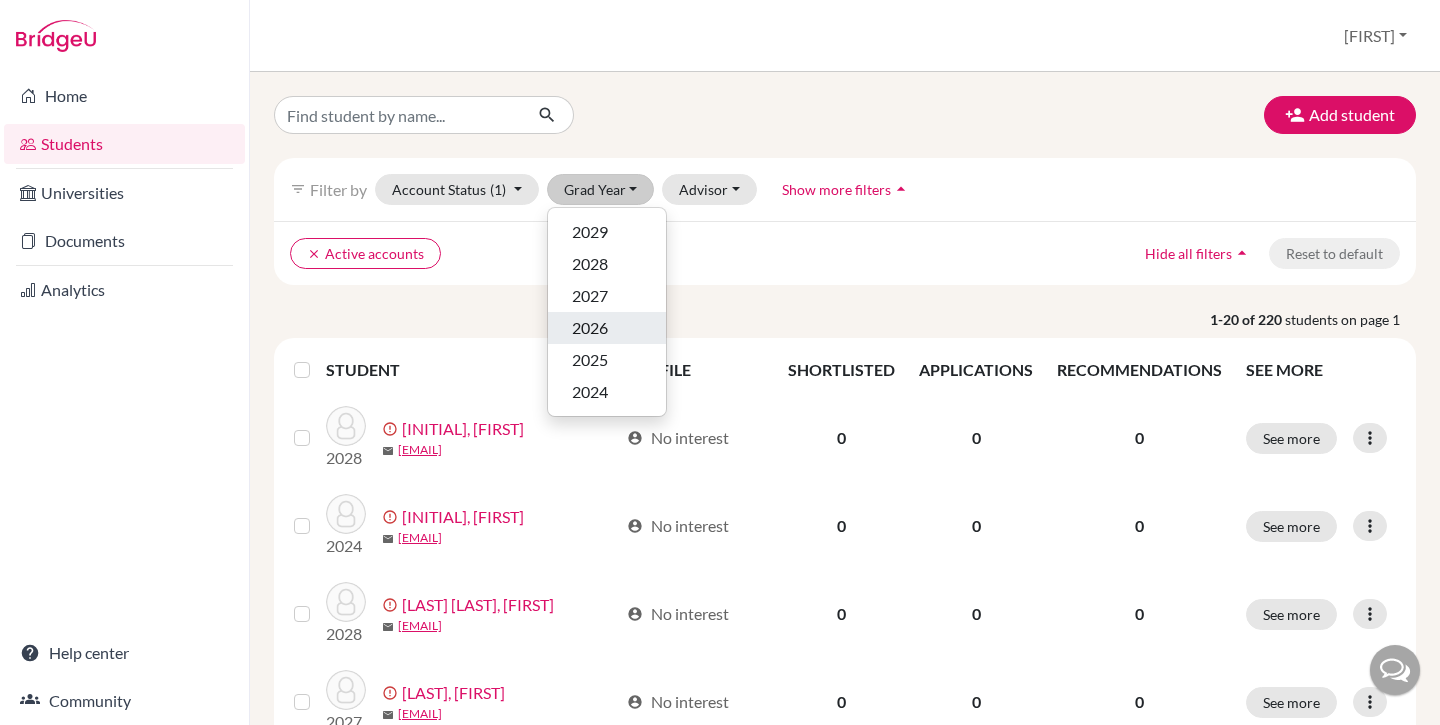 click on "2026" at bounding box center (607, 328) 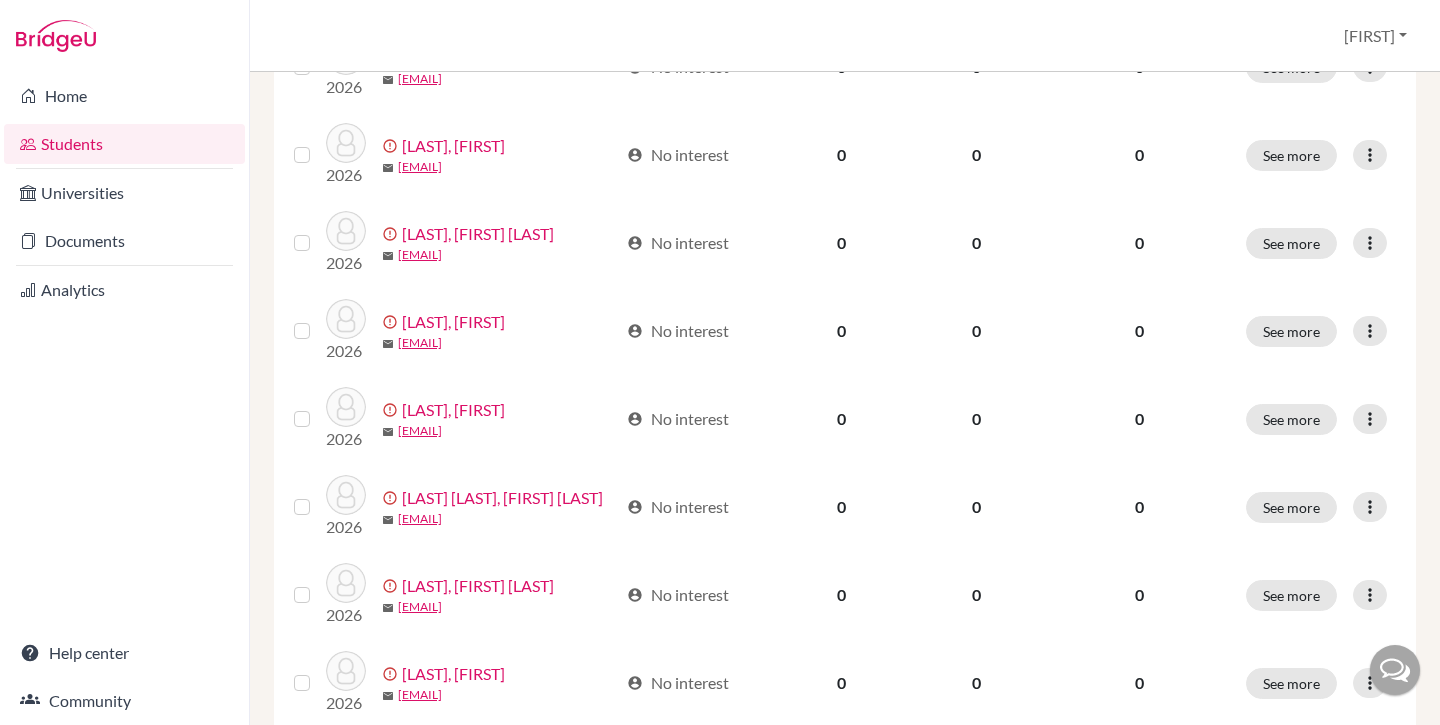 scroll, scrollTop: 0, scrollLeft: 0, axis: both 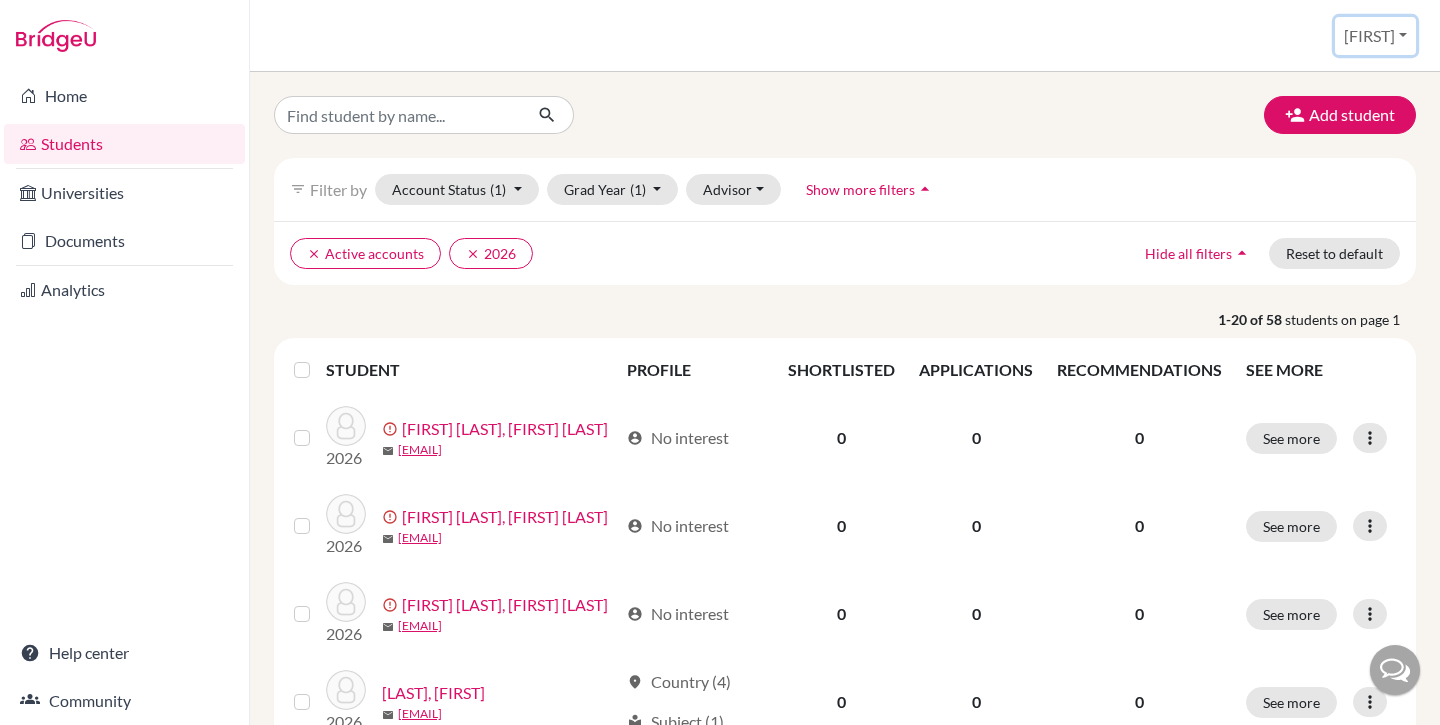 click on "[NAME]" at bounding box center [1375, 36] 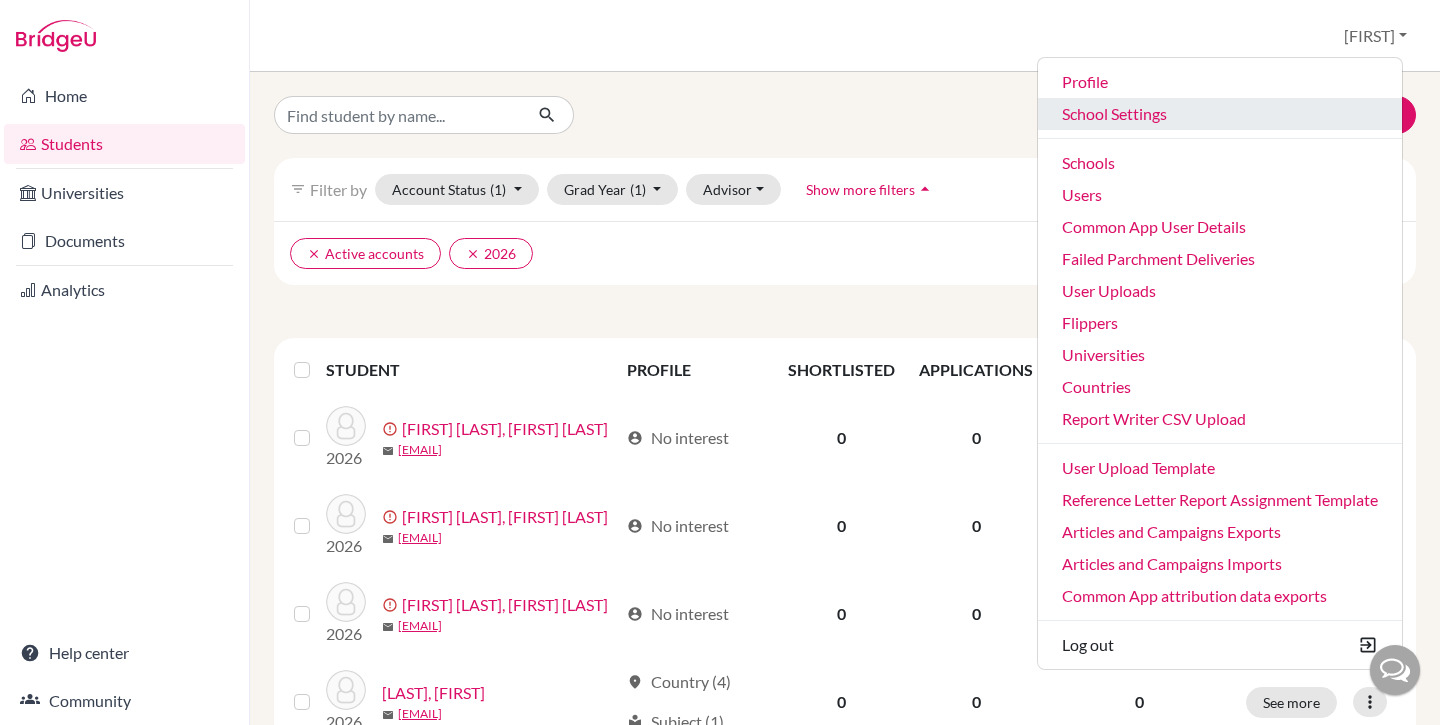 click on "School Settings" at bounding box center [1220, 114] 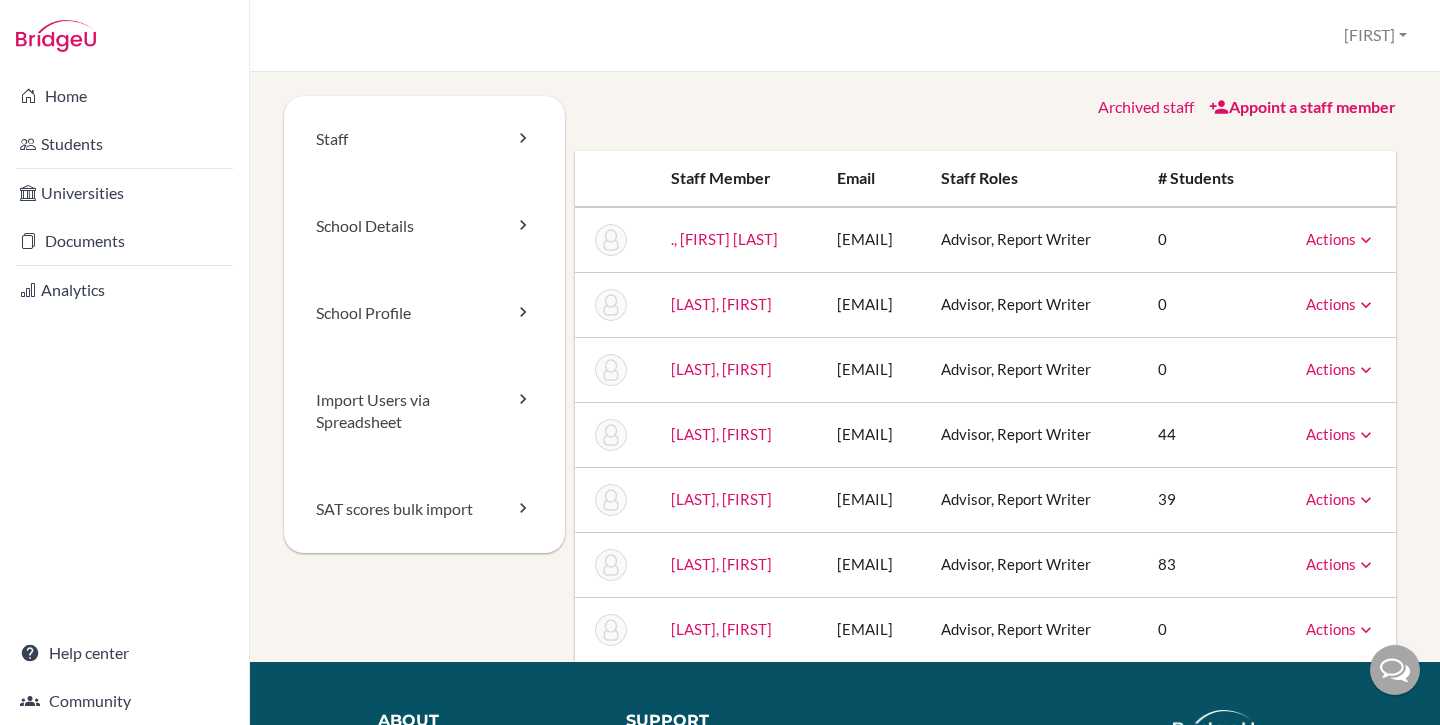 scroll, scrollTop: 0, scrollLeft: 0, axis: both 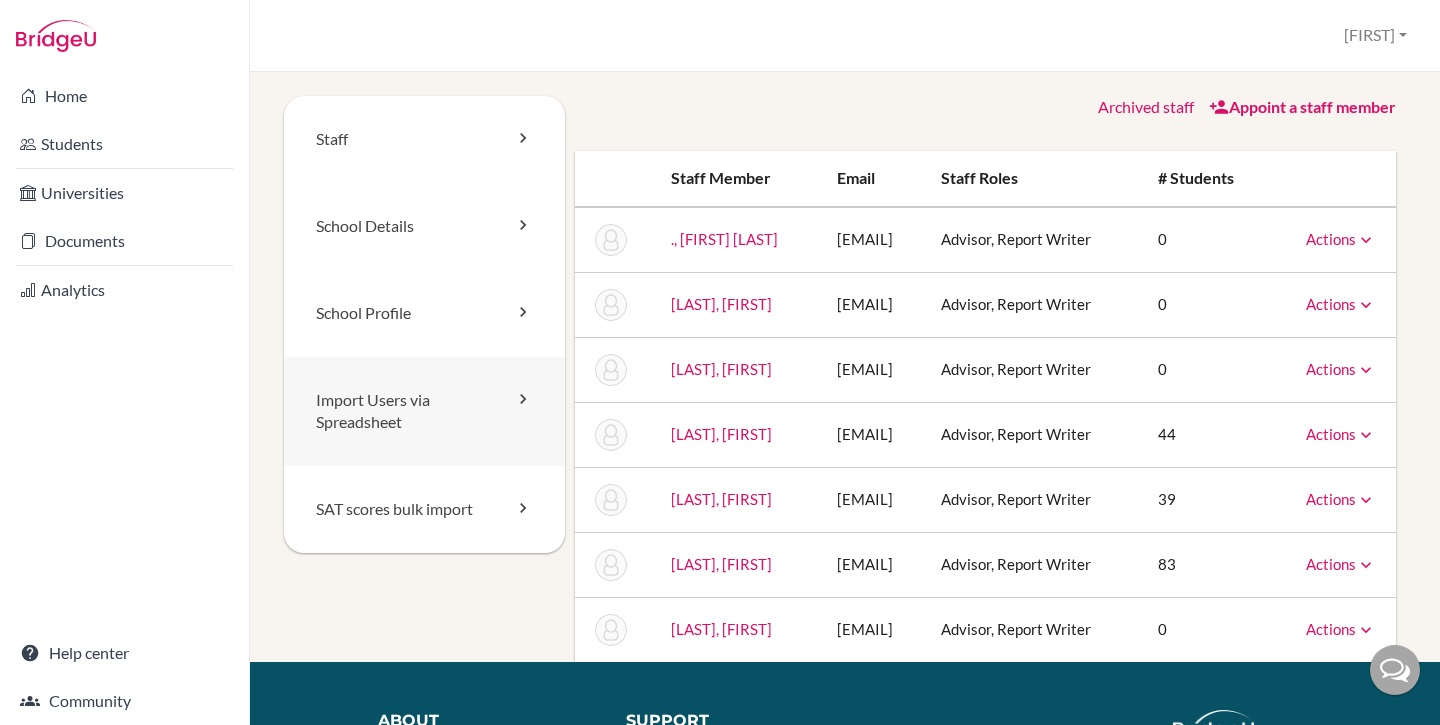 click on "Import Users via Spreadsheet" at bounding box center [424, 412] 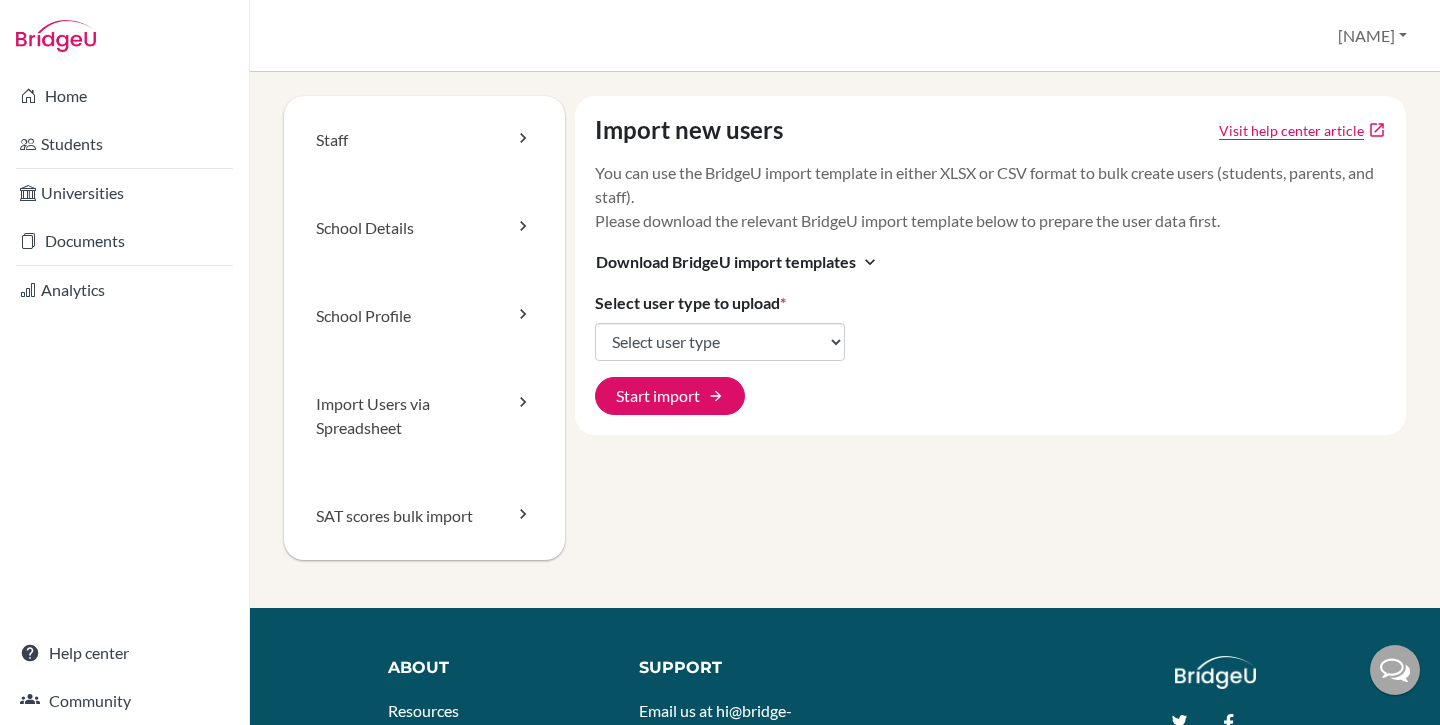 scroll, scrollTop: 0, scrollLeft: 0, axis: both 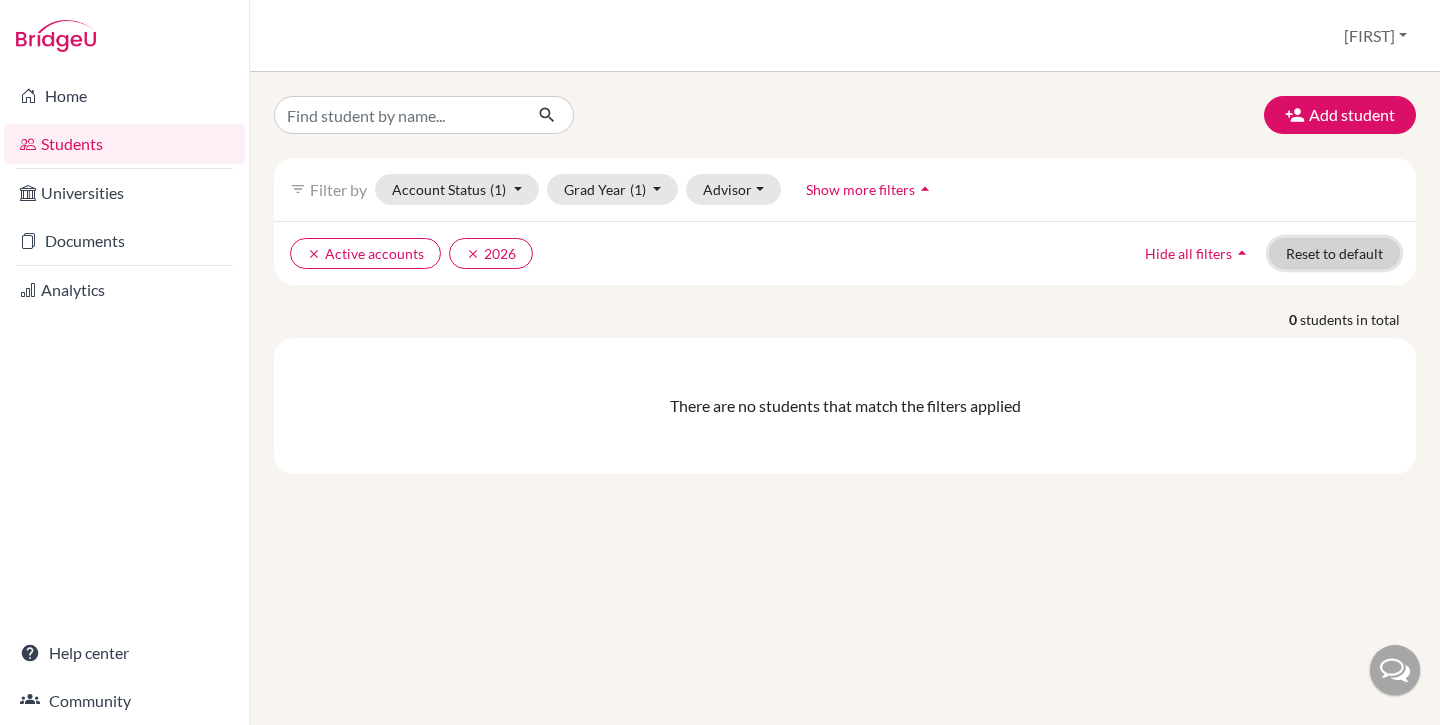 click on "Reset to default" at bounding box center [1334, 253] 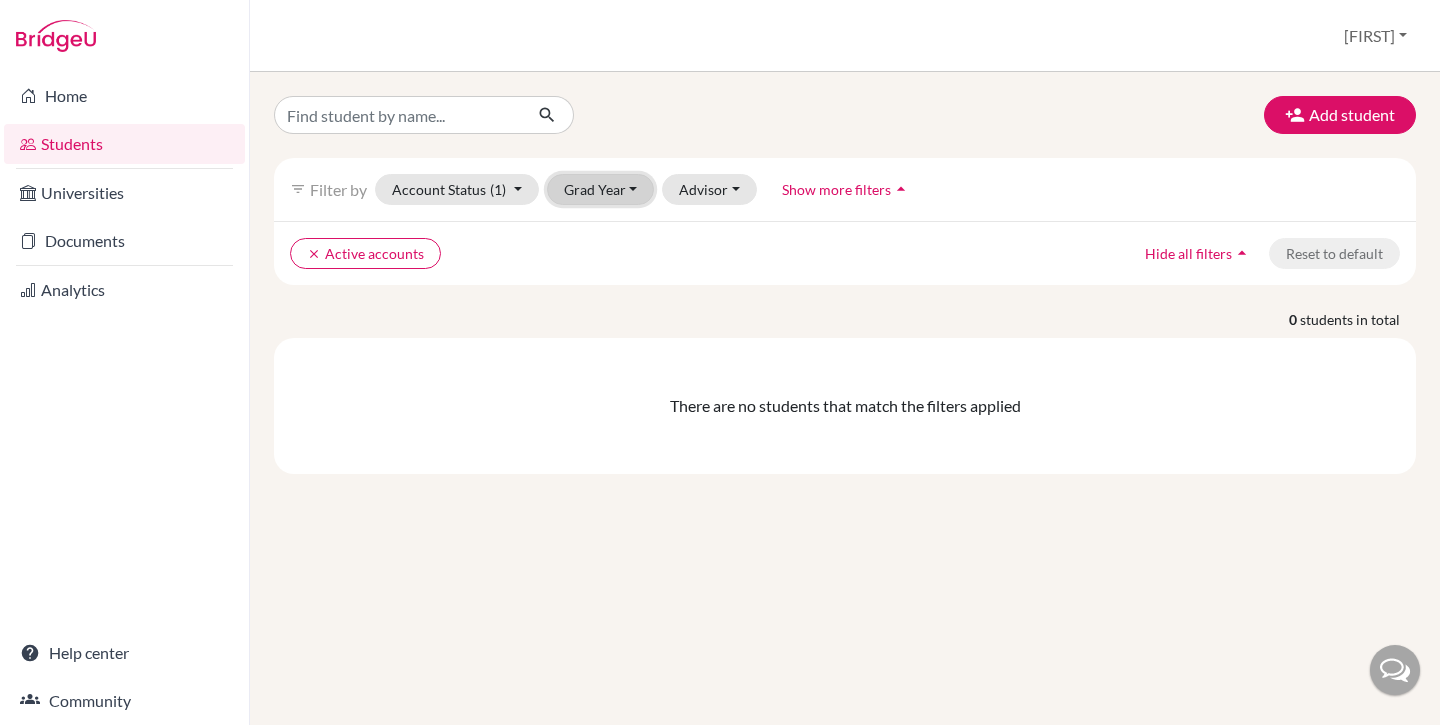 click on "Grad Year" at bounding box center (601, 189) 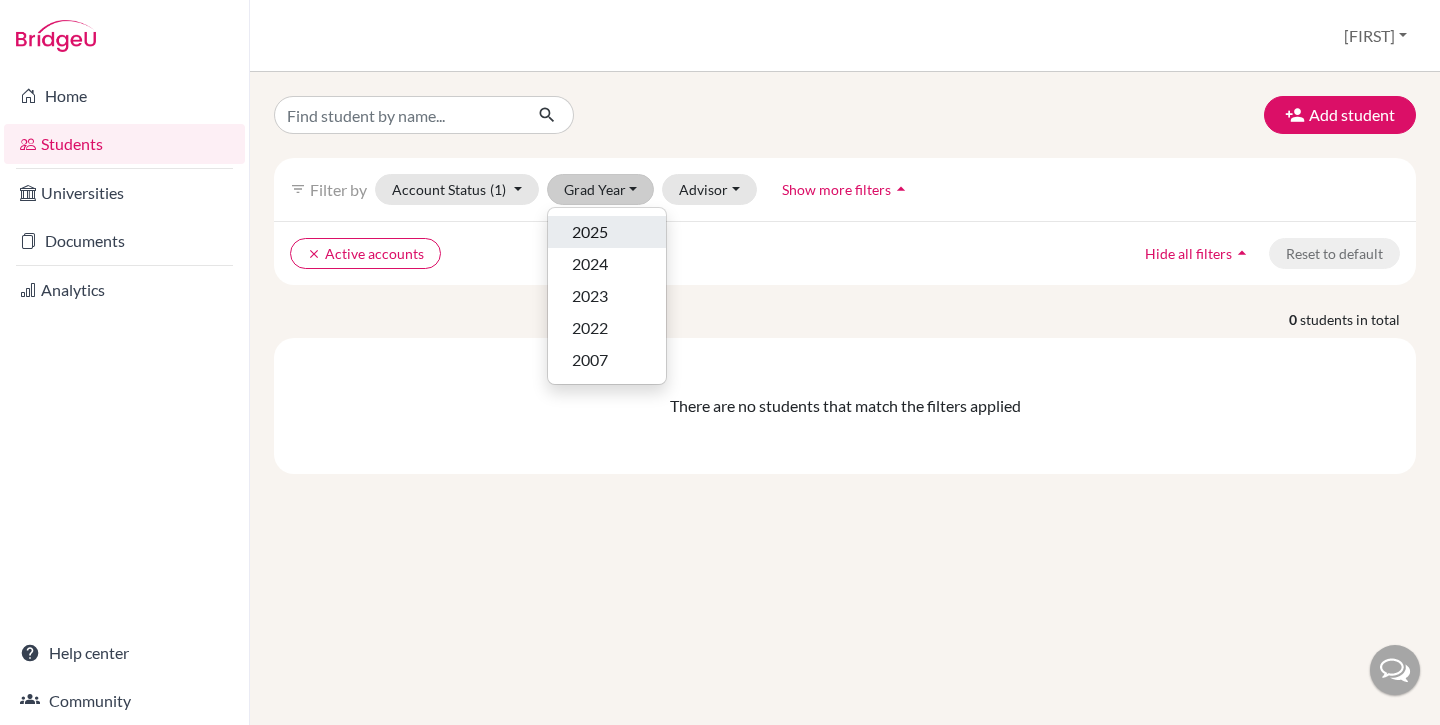 click on "2025" at bounding box center [590, 232] 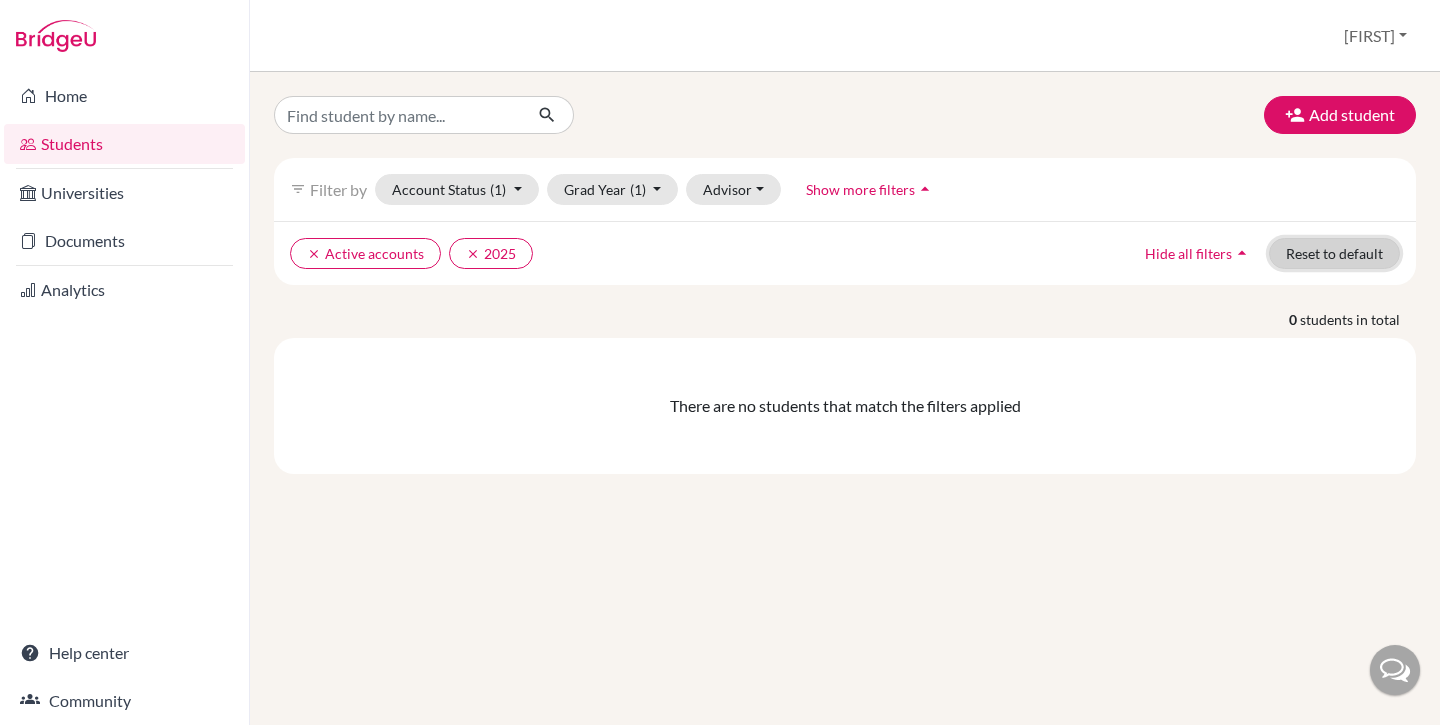click on "Reset to default" at bounding box center (1334, 253) 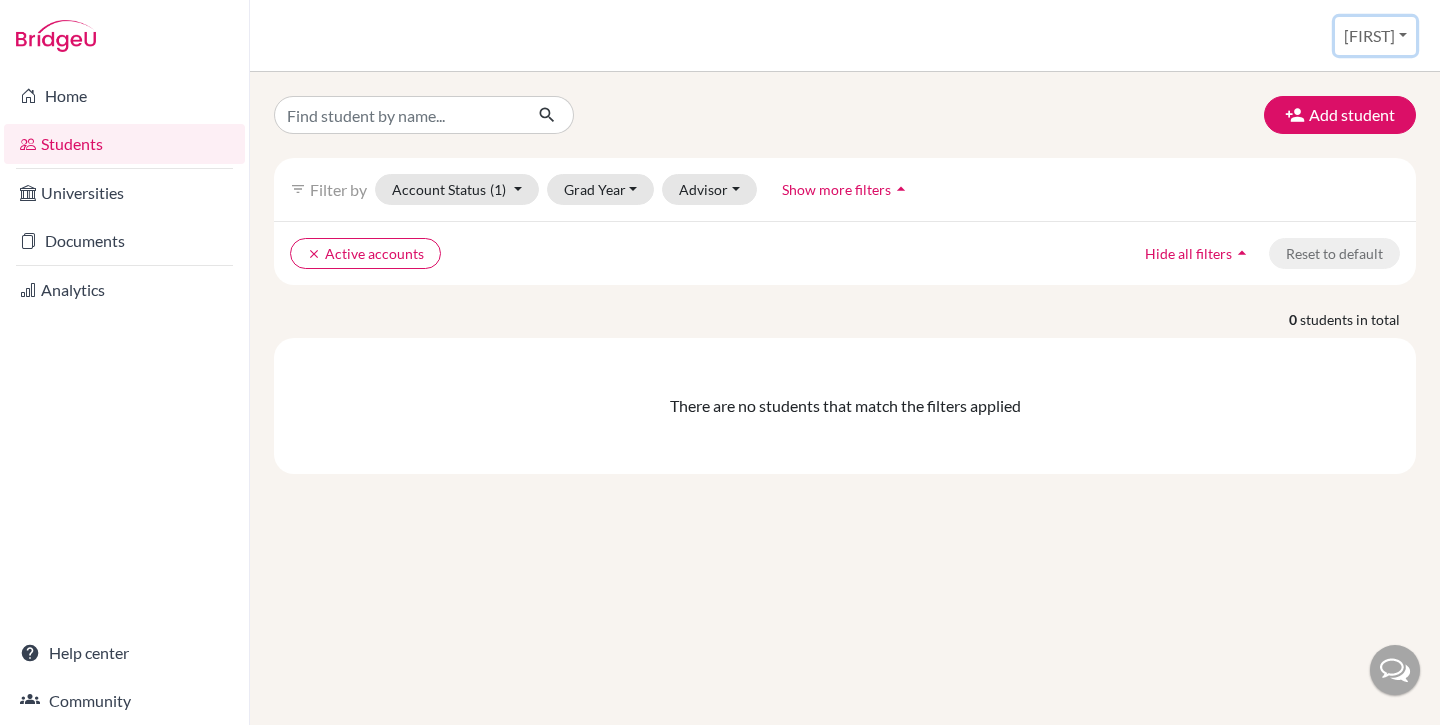 click on "[FIRST]" at bounding box center [1375, 36] 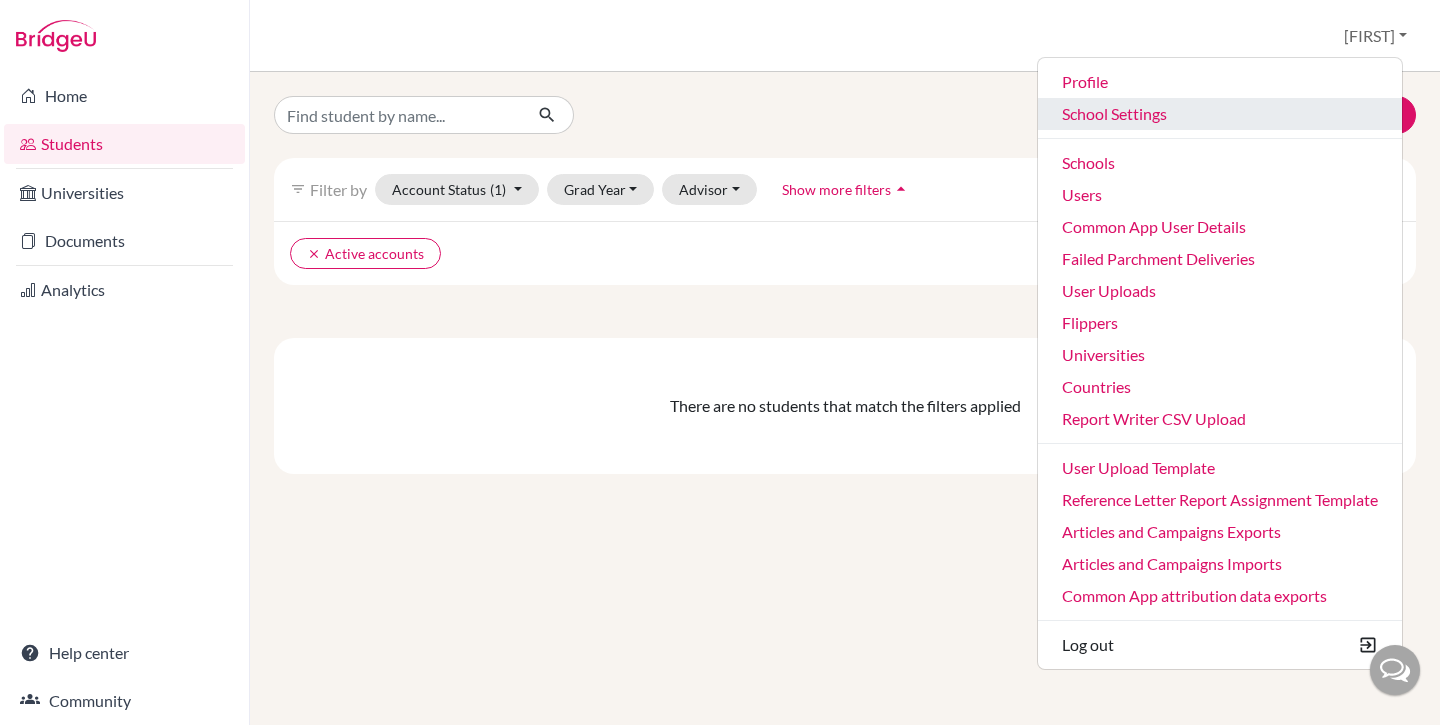 click on "School Settings" at bounding box center (1220, 114) 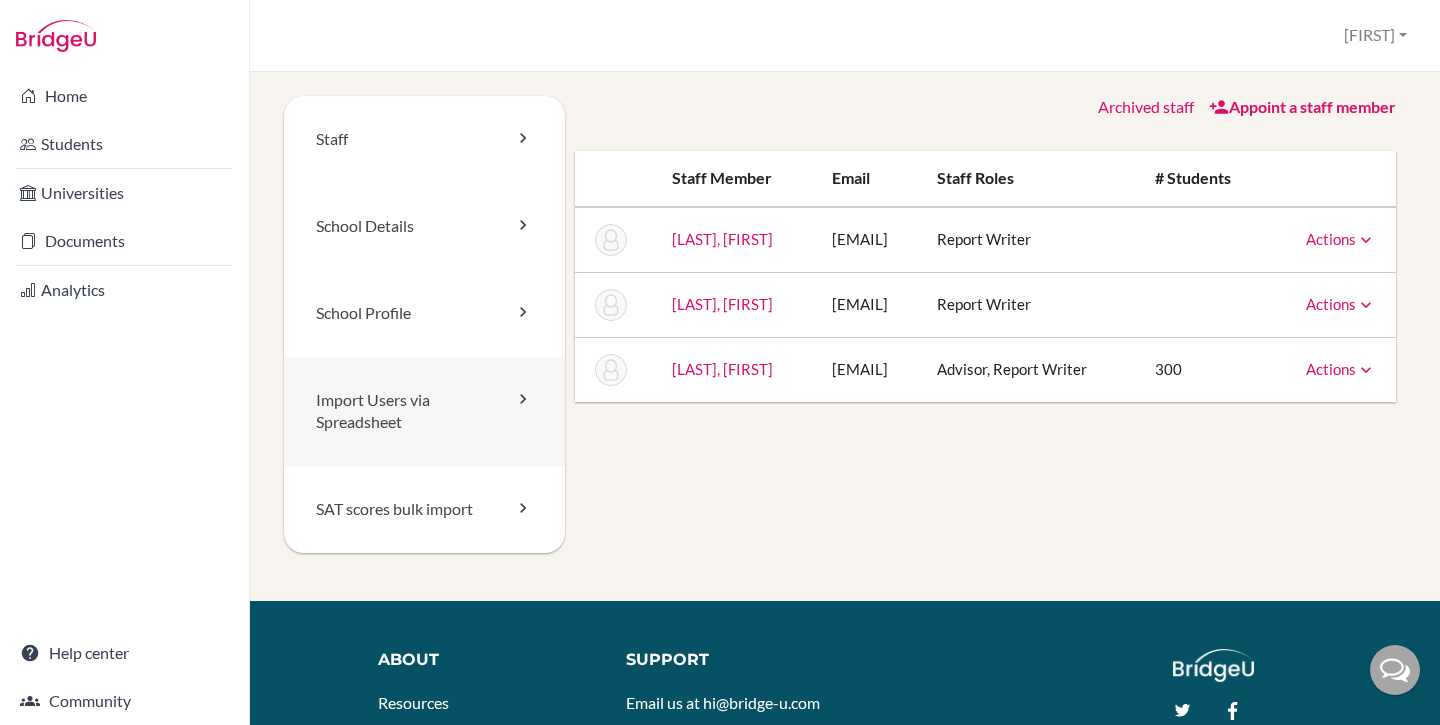 scroll, scrollTop: 0, scrollLeft: 0, axis: both 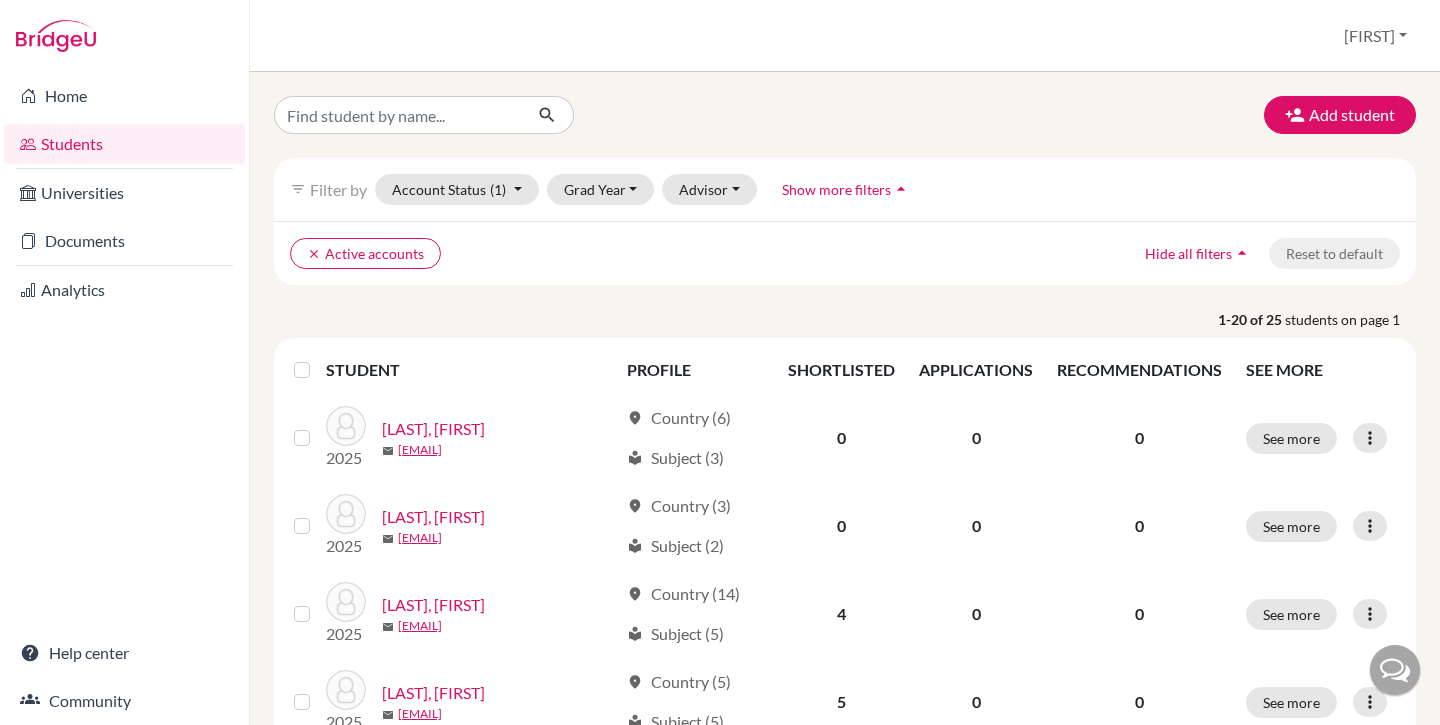click on "filter_list Filter by Account Status (1) Active accounts done Archived accounts Registered Unregistered Grad Year 2025 Advisor Without advisor Enam, Sania Show more filters arrow_drop_up" at bounding box center (845, 189) 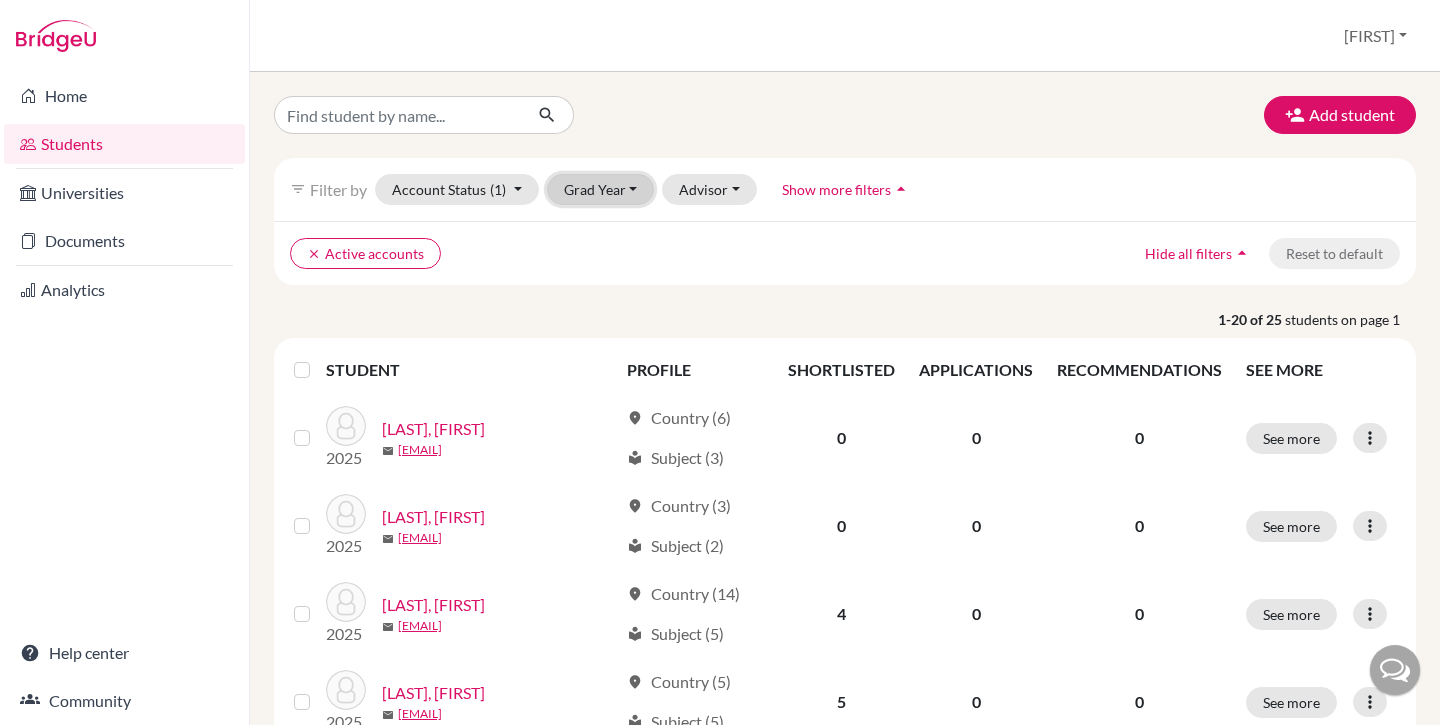 click on "Grad Year" at bounding box center (601, 189) 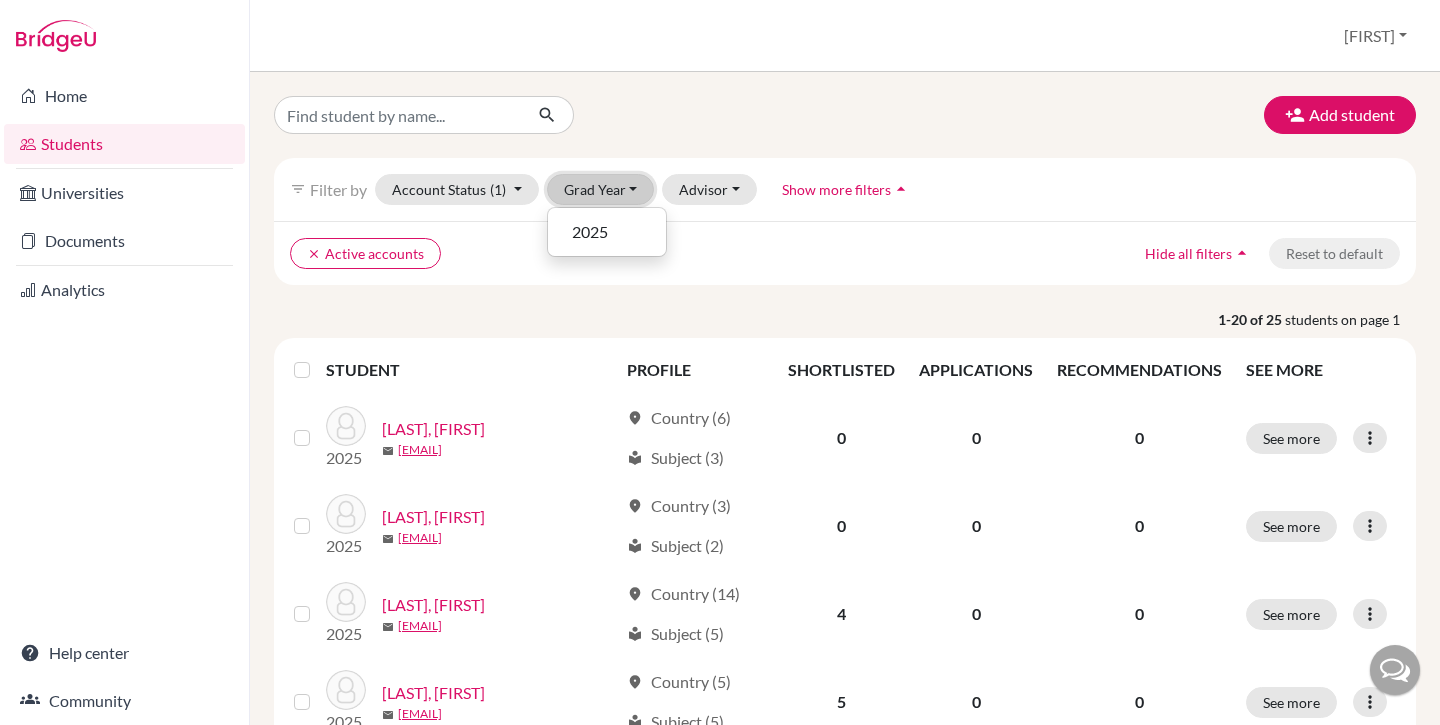 click on "Grad Year" at bounding box center (601, 189) 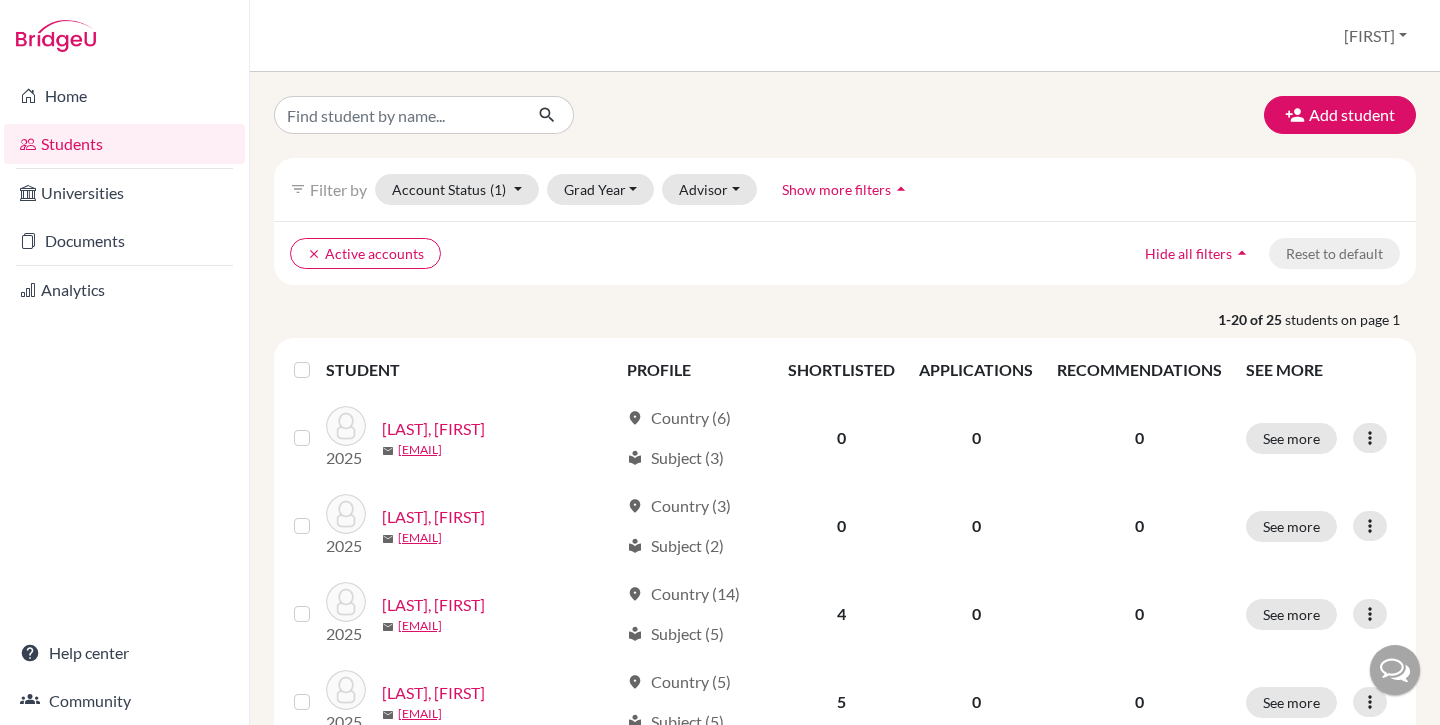 click on "Students overview
Diana
Profile
School Settings
Admin
Schools
Users
Common App User Details
Failed Parchment Deliveries
User Uploads
Flippers
Universities
Countries
Report Writer CSV Upload
User Upload Template
Reference Letter Report Assignment Template
Articles and Campaigns Exports
Articles and Campaigns Imports
Common App attribution data exports
Log out" at bounding box center [845, 36] 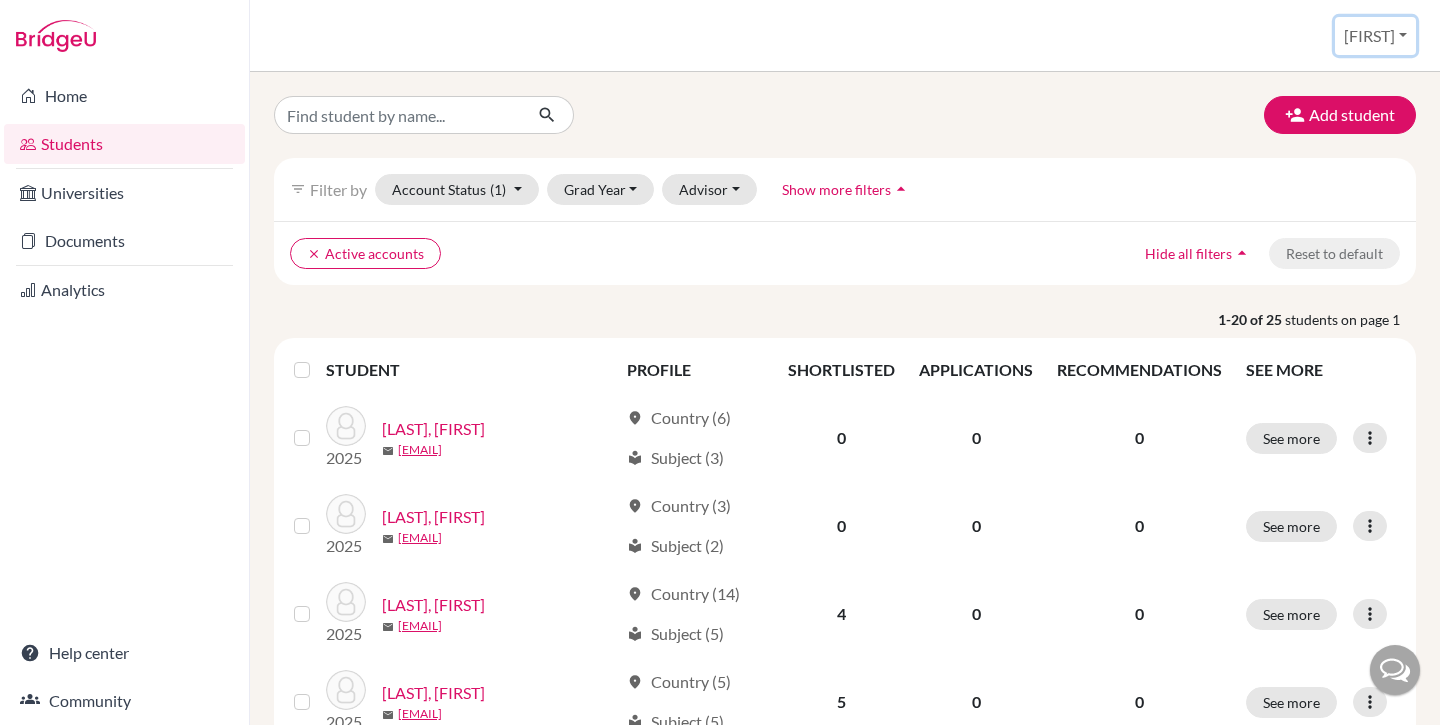 click on "[FIRST]" at bounding box center (1375, 36) 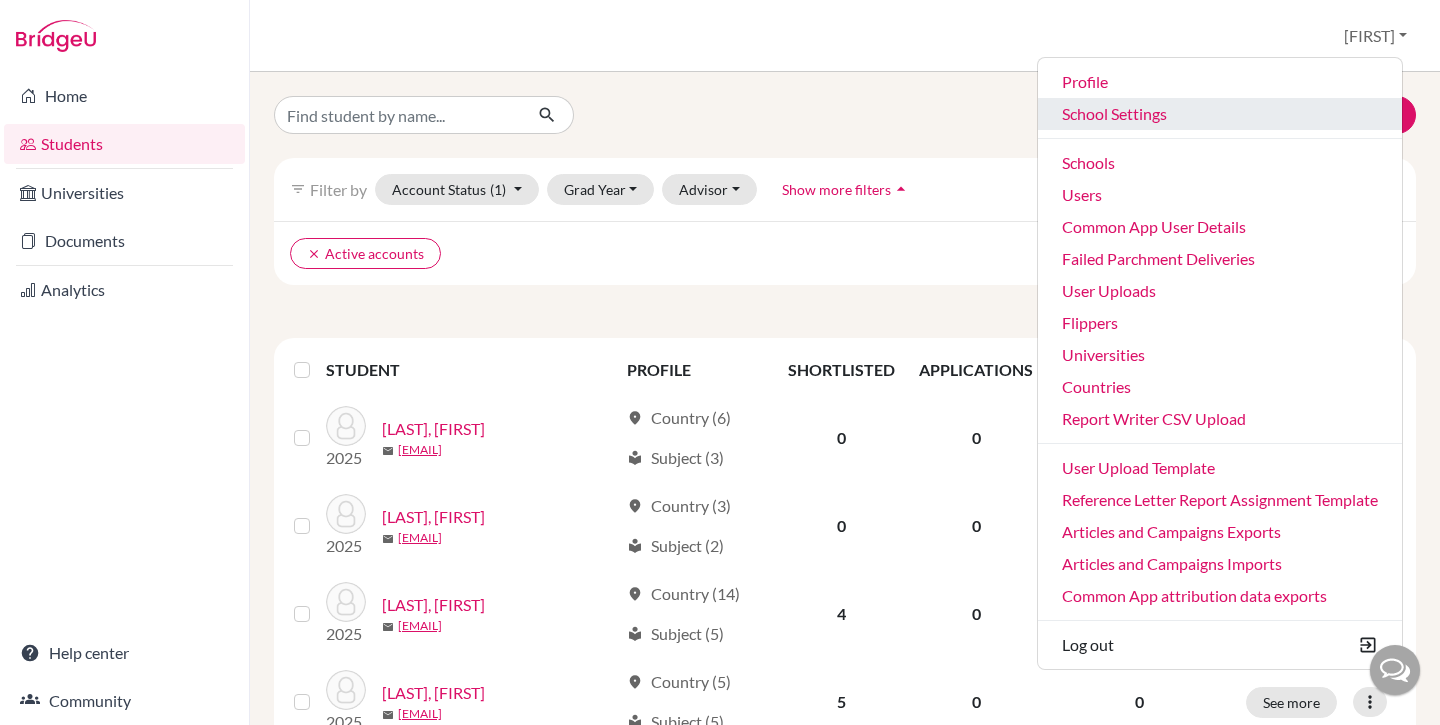 click on "School Settings" at bounding box center [1220, 114] 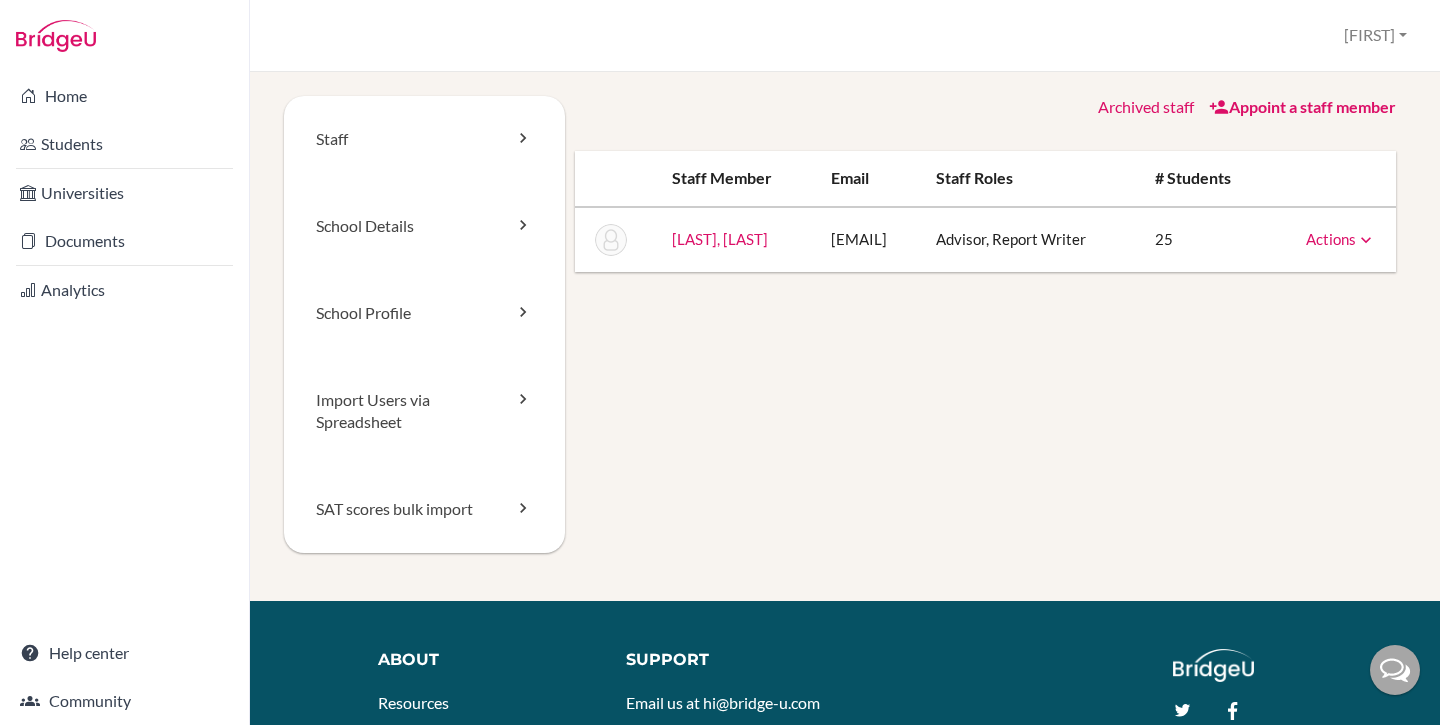 scroll, scrollTop: 0, scrollLeft: 0, axis: both 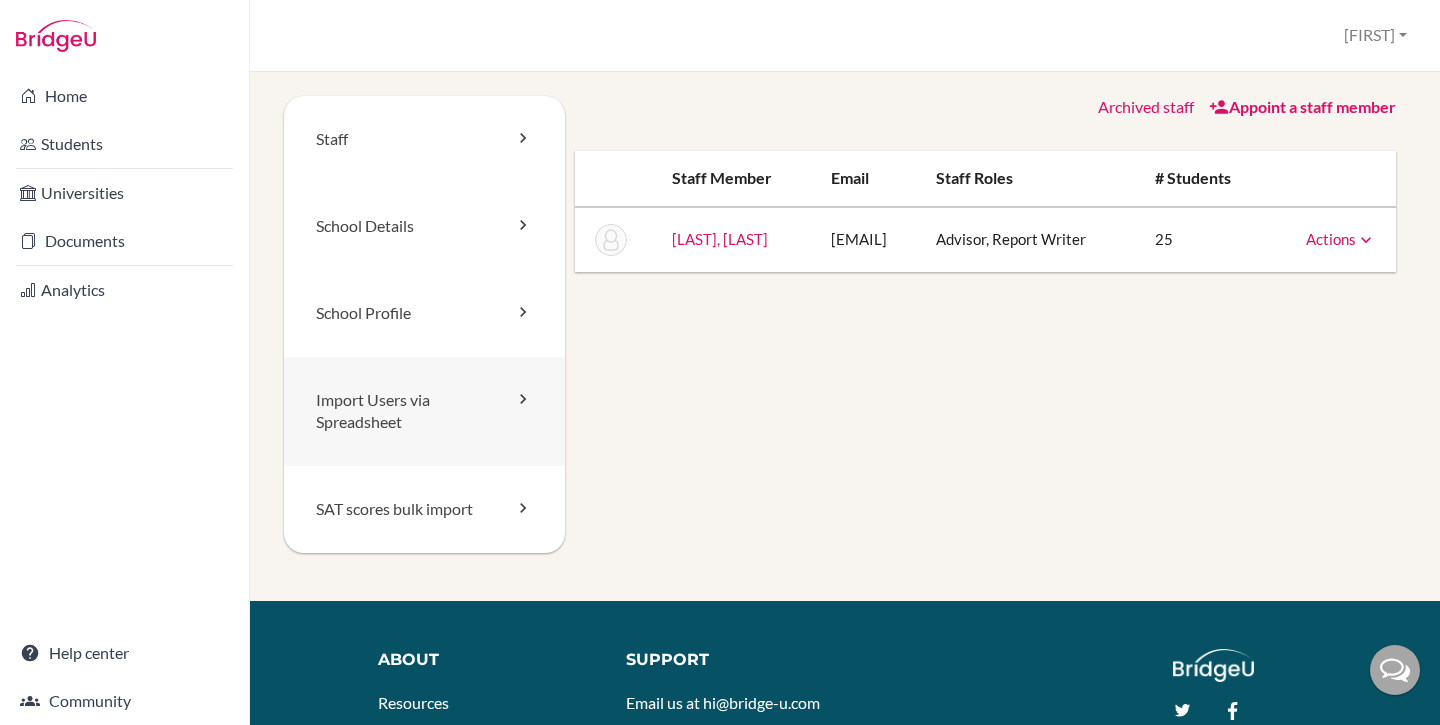 click on "Import Users via Spreadsheet" at bounding box center (424, 412) 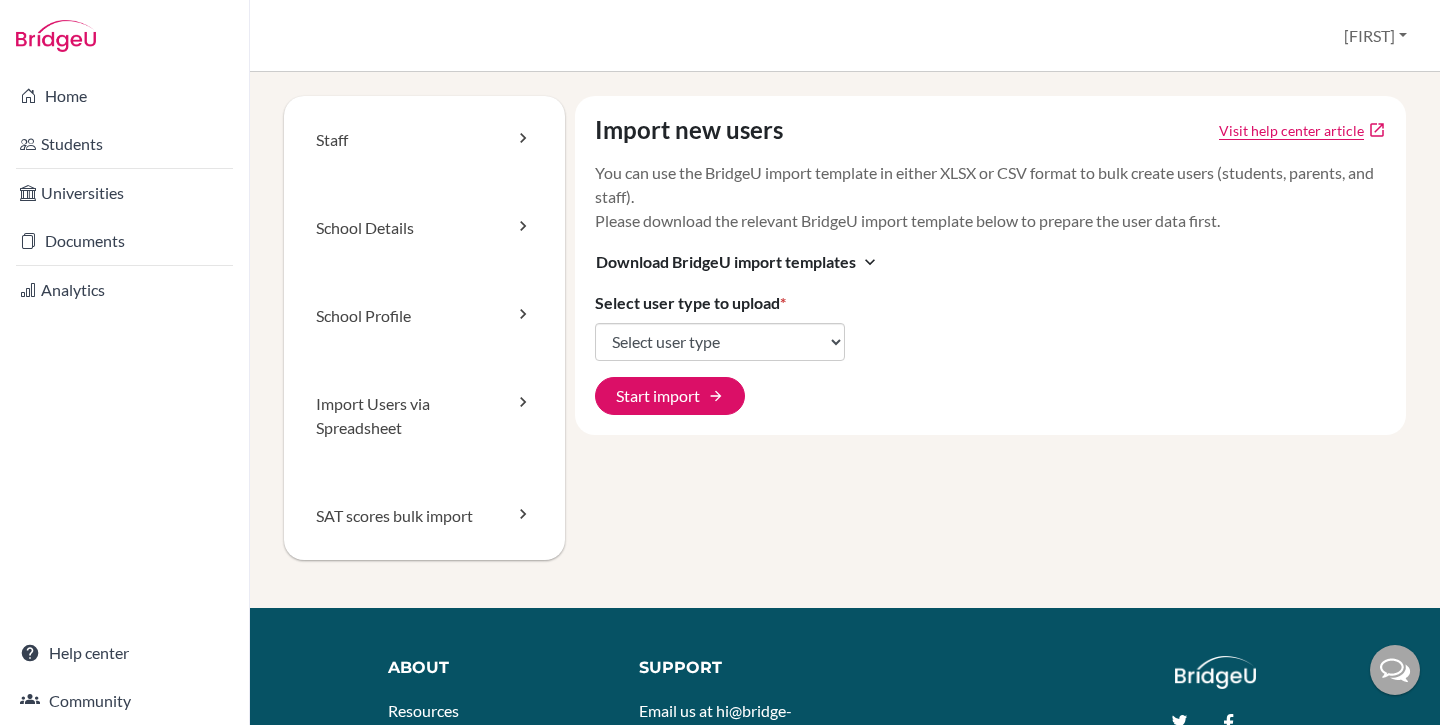 scroll, scrollTop: 0, scrollLeft: 0, axis: both 